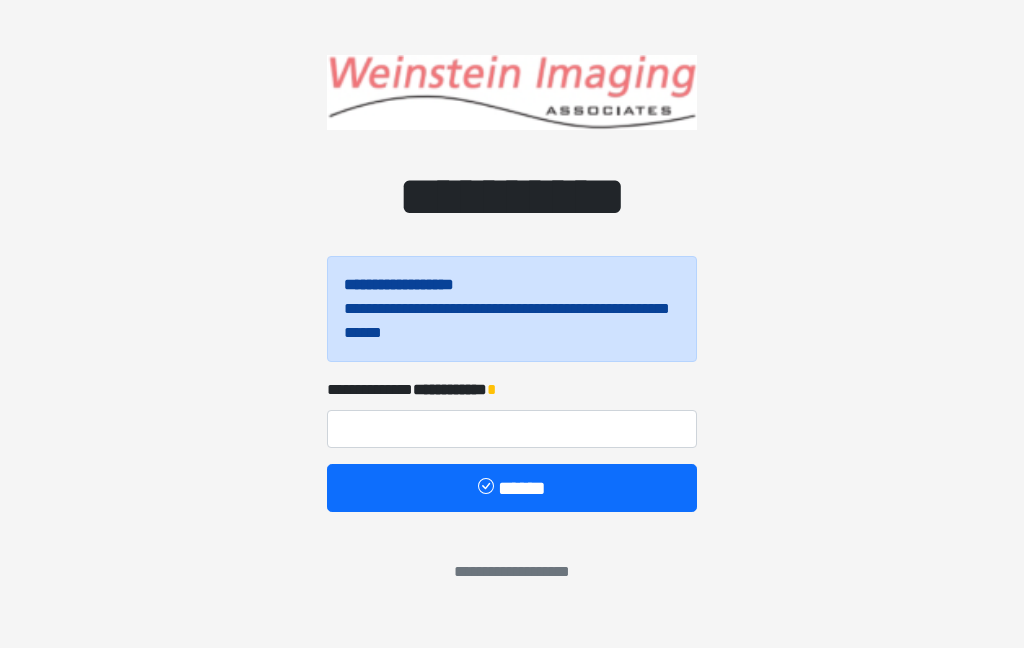 scroll, scrollTop: 0, scrollLeft: 0, axis: both 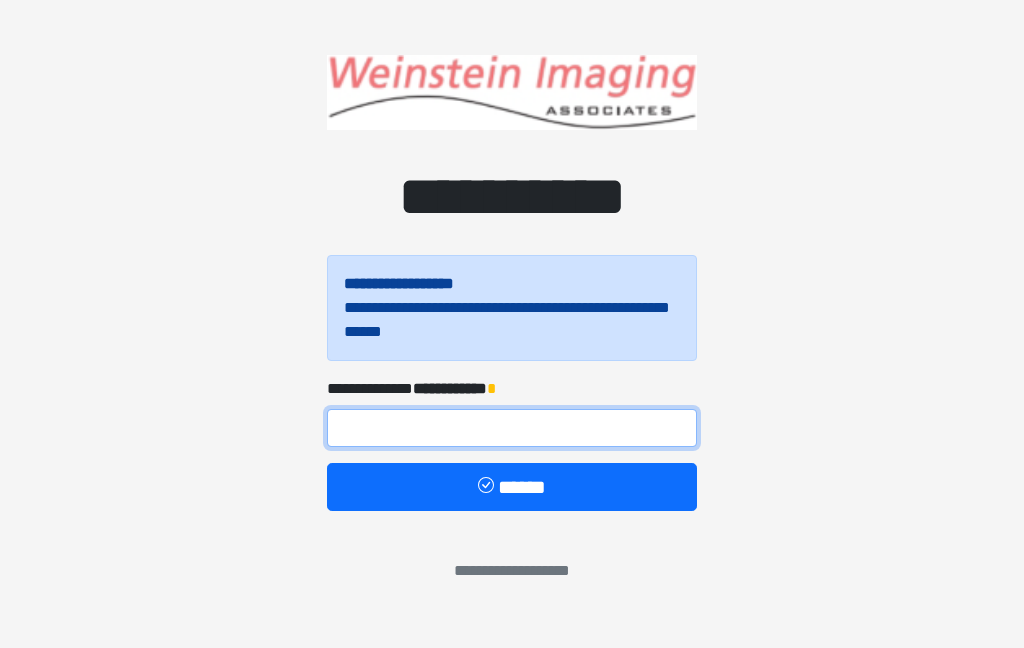 click at bounding box center [512, 428] 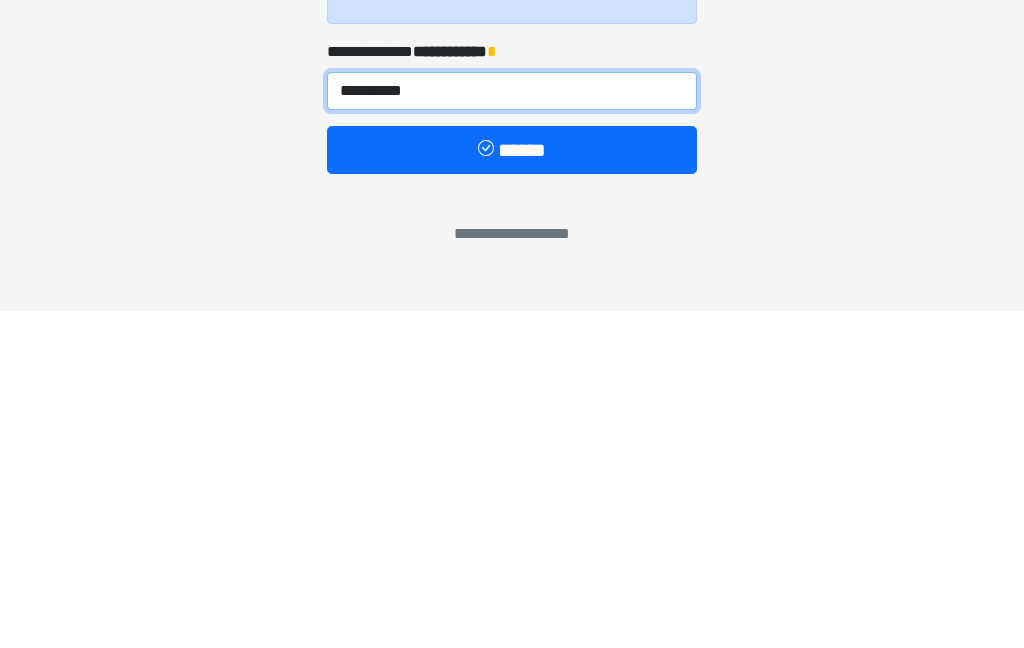 type on "**********" 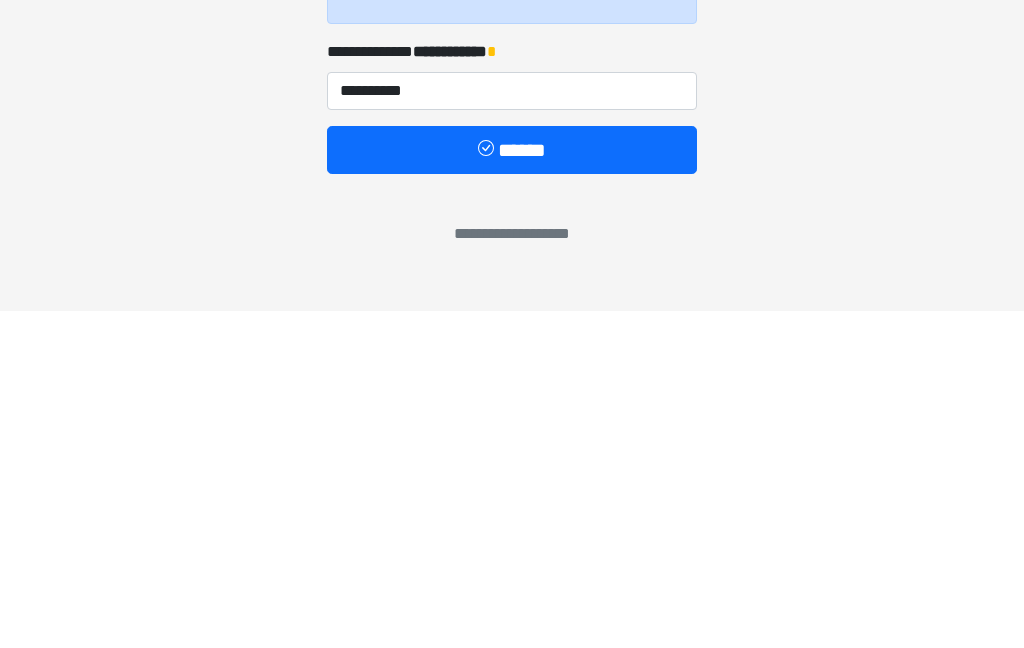 click on "******" at bounding box center (512, 487) 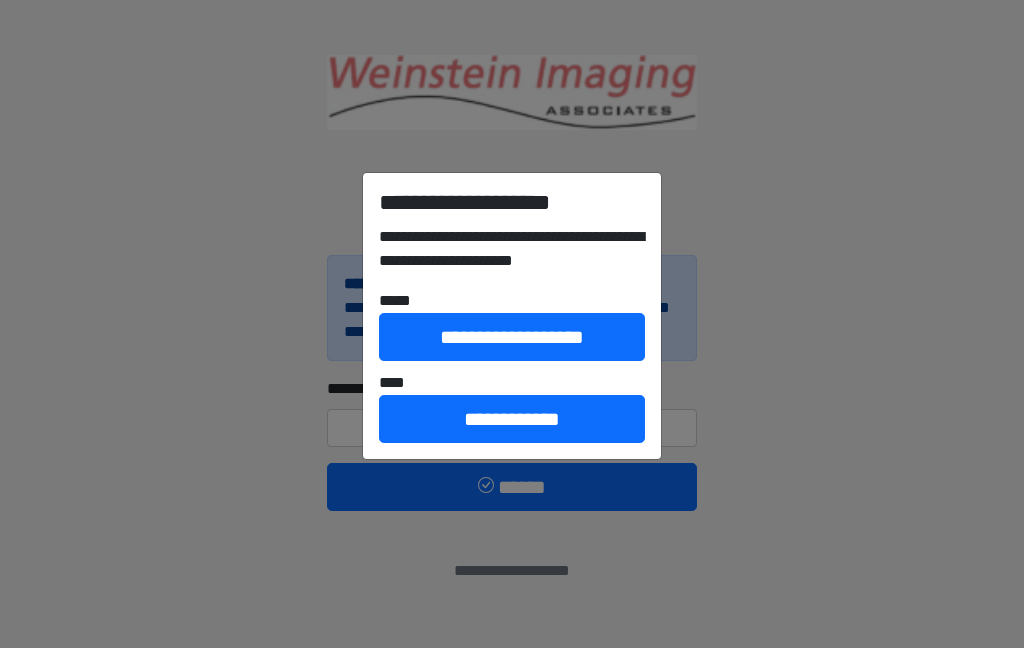 click on "**********" at bounding box center (512, 419) 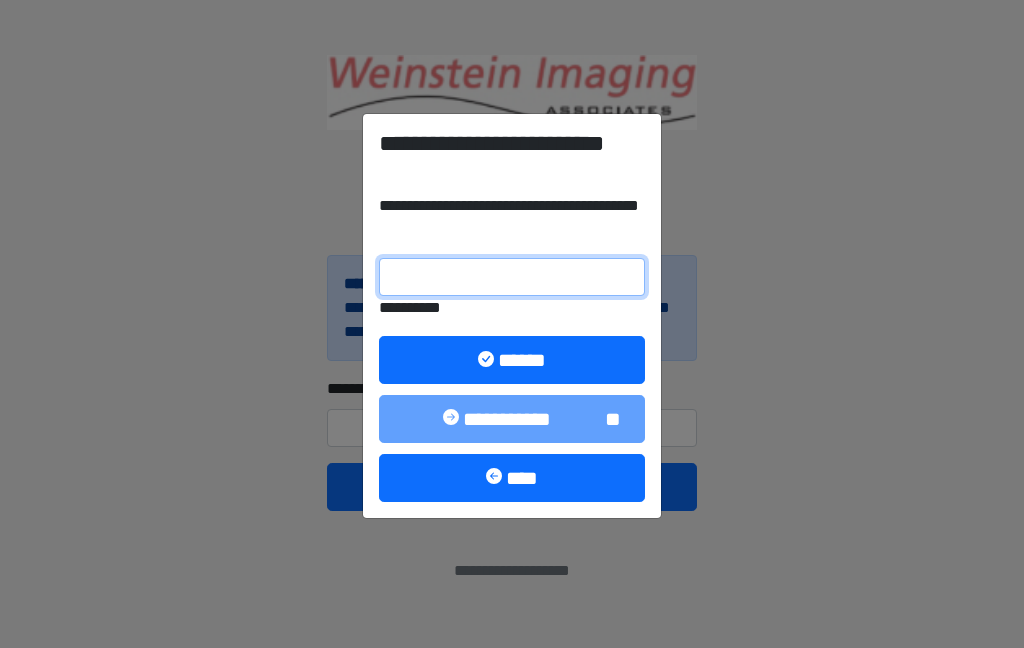 click on "**********" at bounding box center (512, 277) 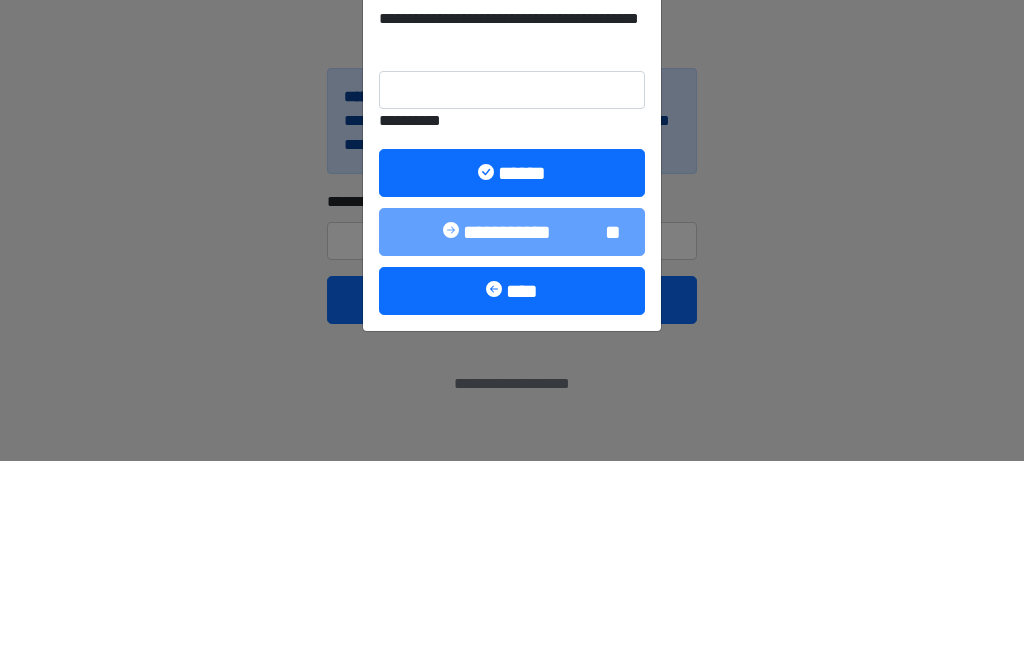 click on "******" at bounding box center [512, 360] 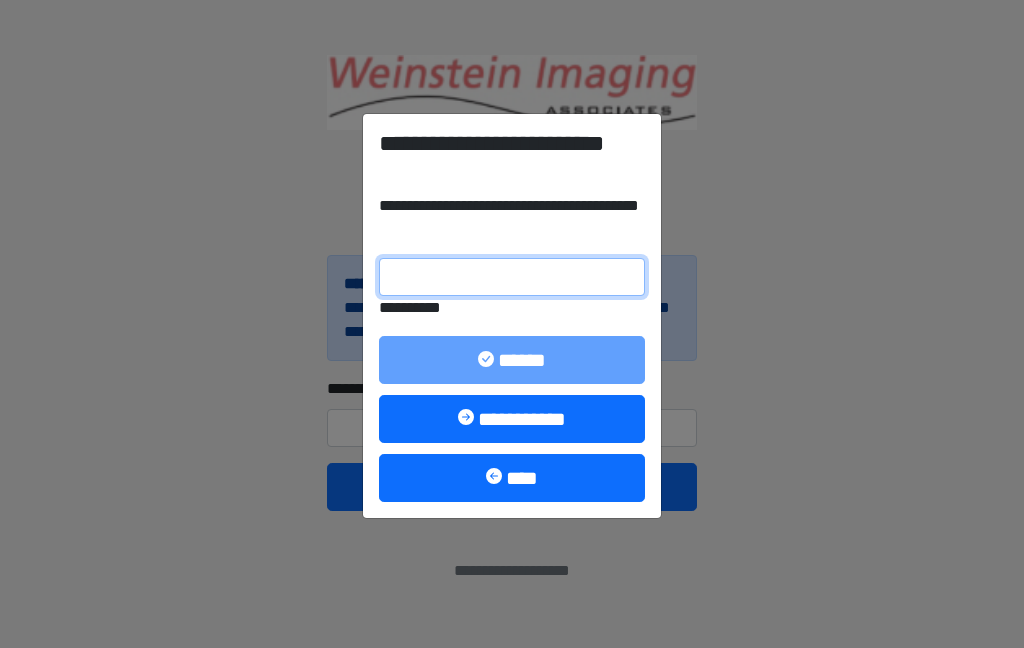 click on "**********" at bounding box center (512, 277) 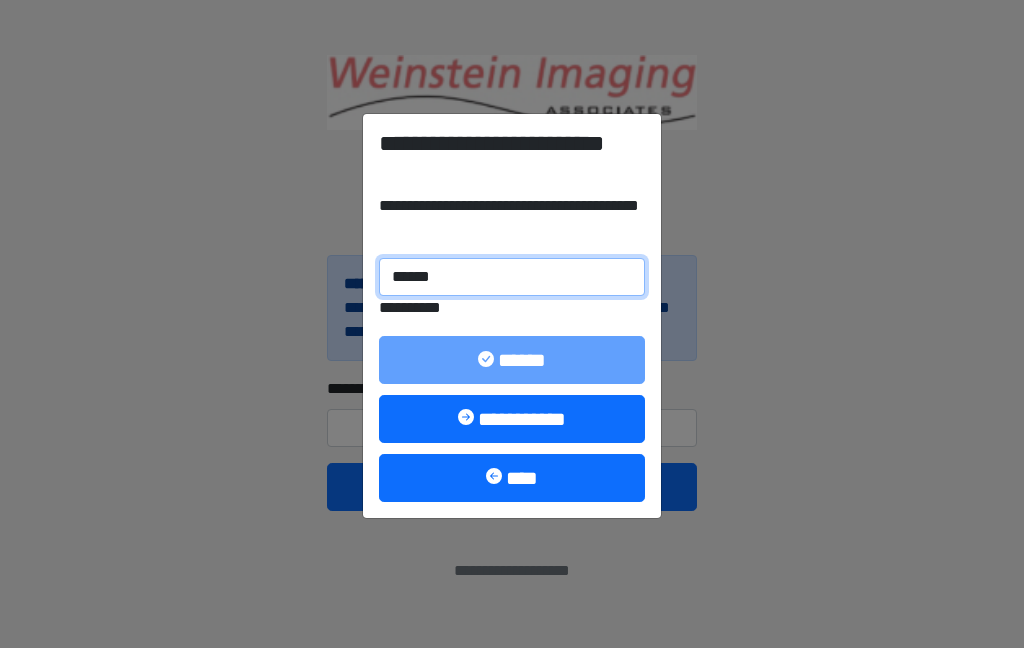 type on "******" 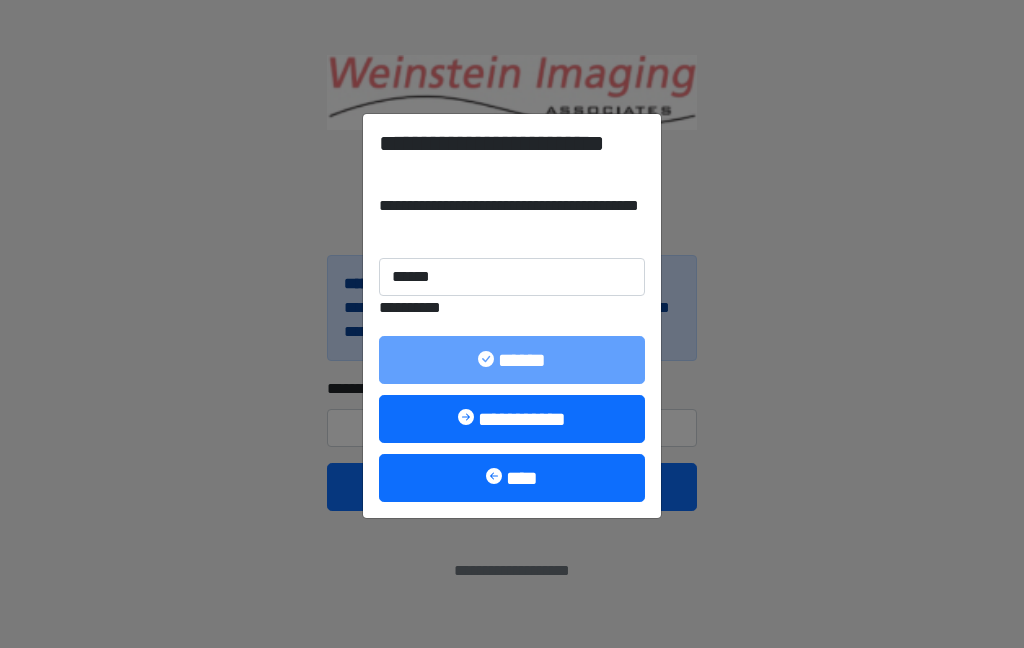 click on "**********" at bounding box center (512, 315) 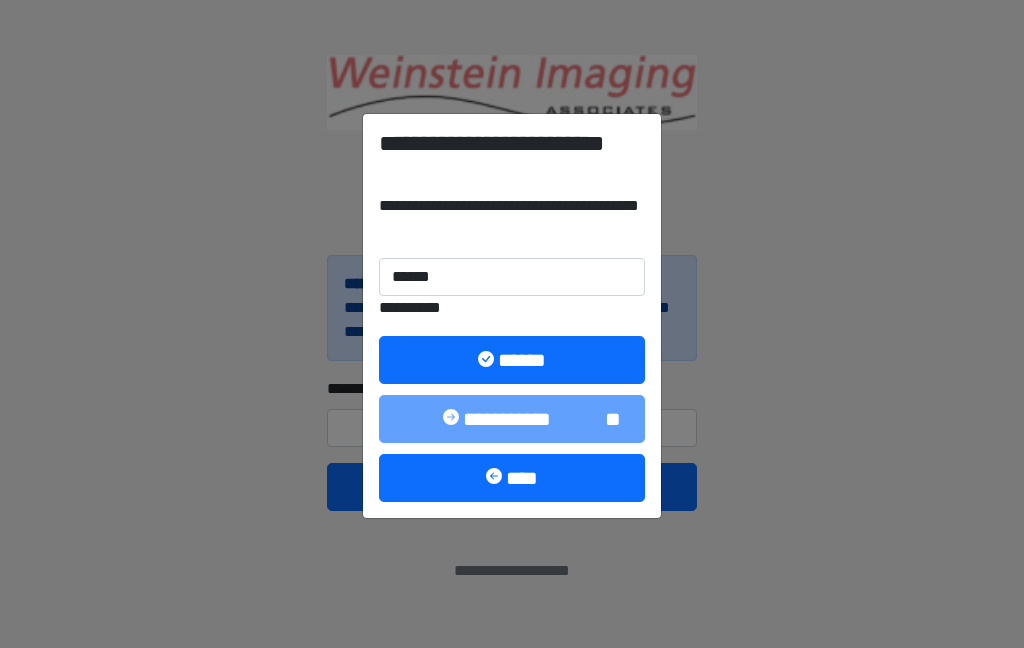 click on "******" at bounding box center [512, 360] 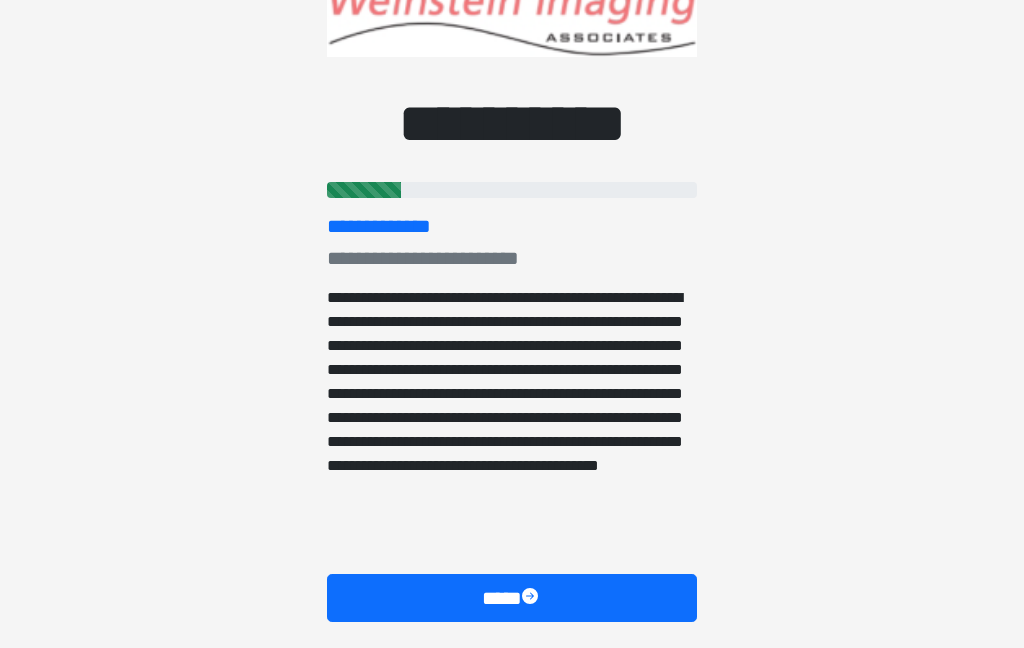 scroll, scrollTop: 0, scrollLeft: 0, axis: both 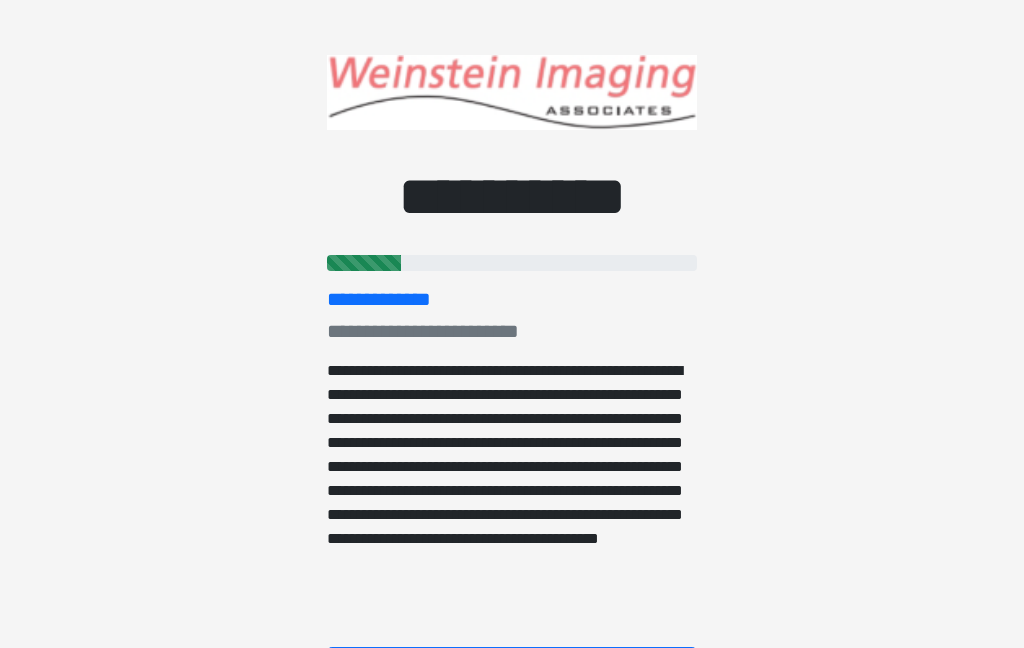 click at bounding box center [532, 671] 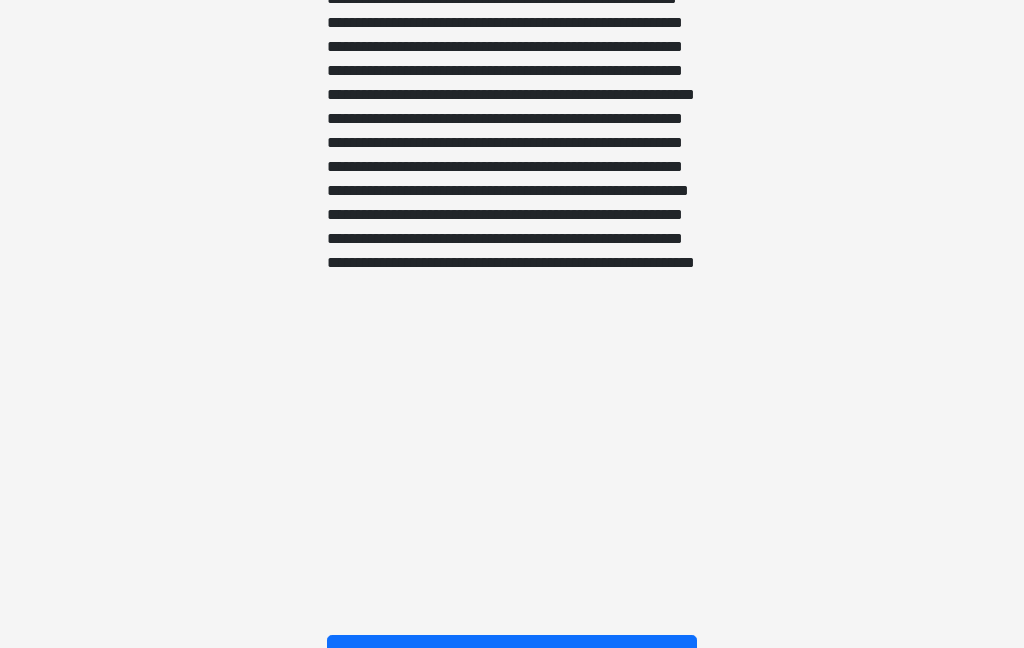 scroll, scrollTop: 1750, scrollLeft: 0, axis: vertical 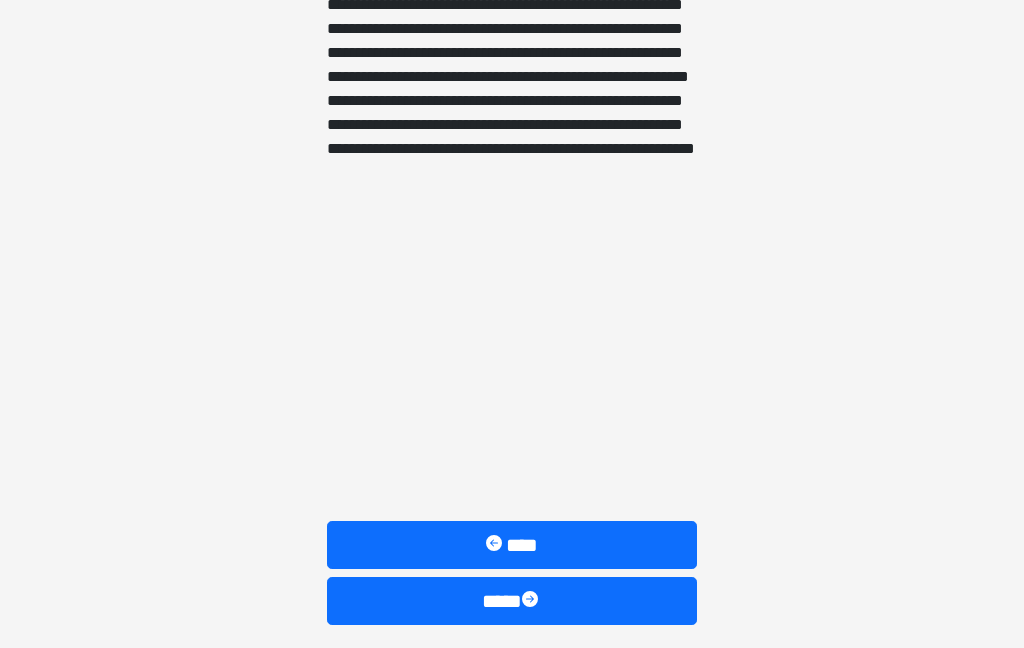 click at bounding box center [532, 601] 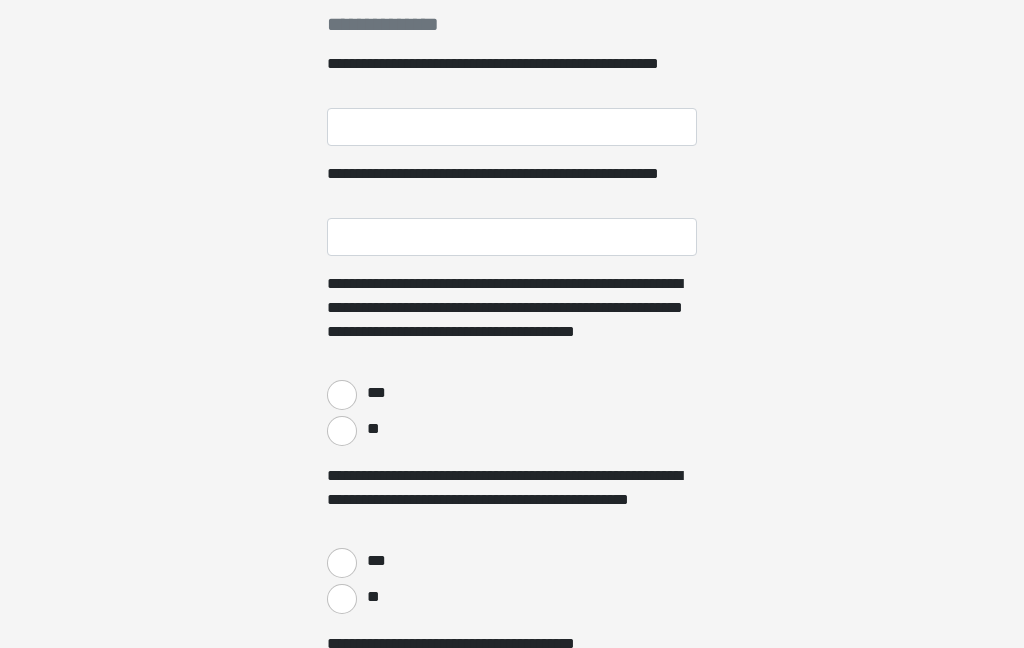 scroll, scrollTop: 0, scrollLeft: 0, axis: both 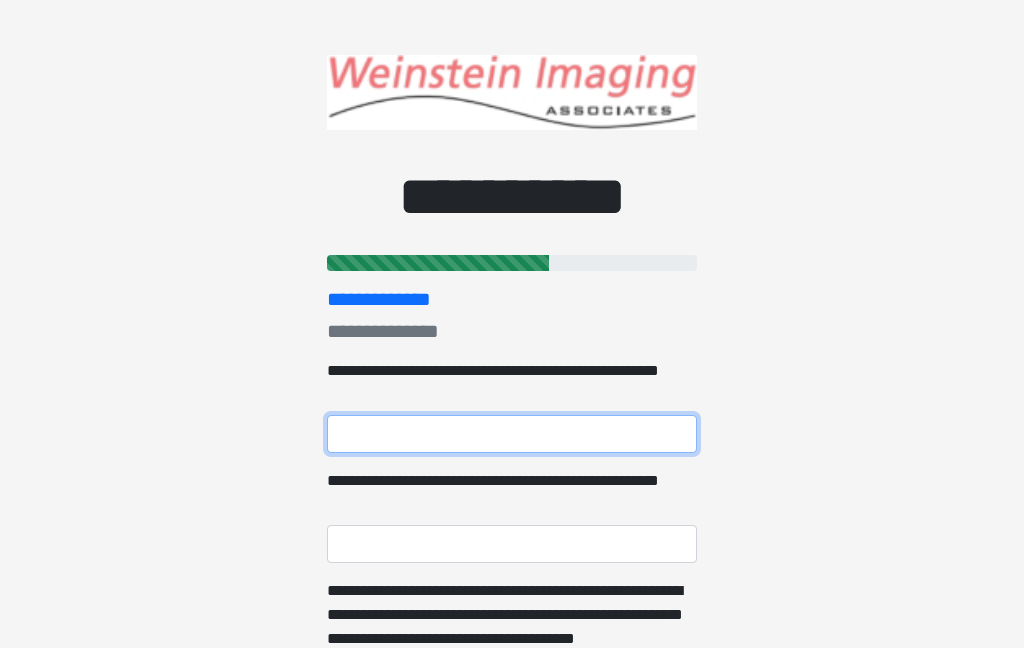 click on "**********" at bounding box center [512, 434] 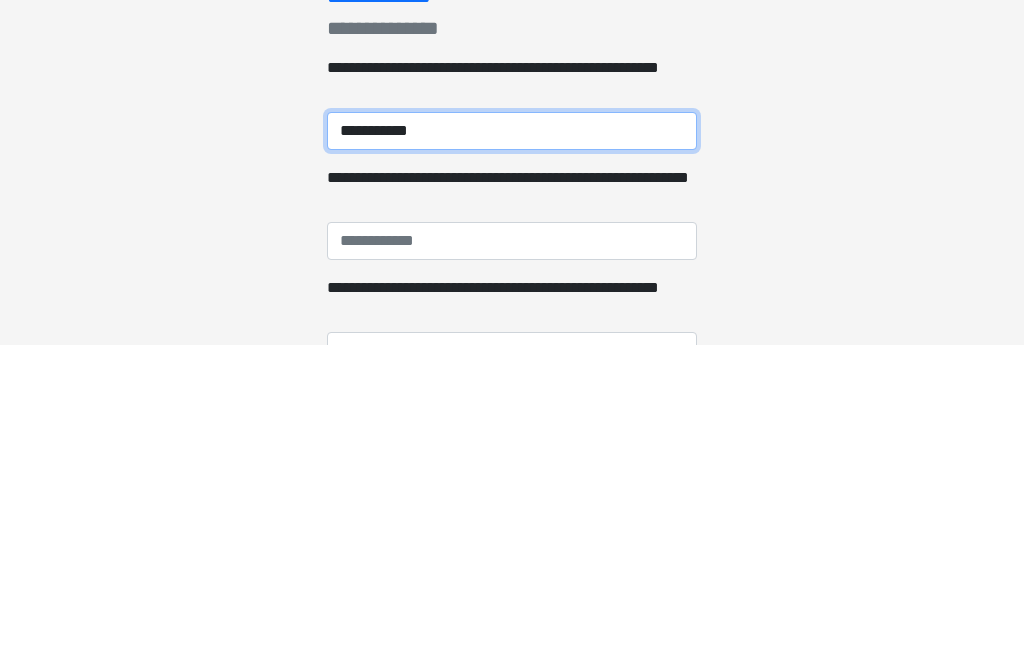 type on "**********" 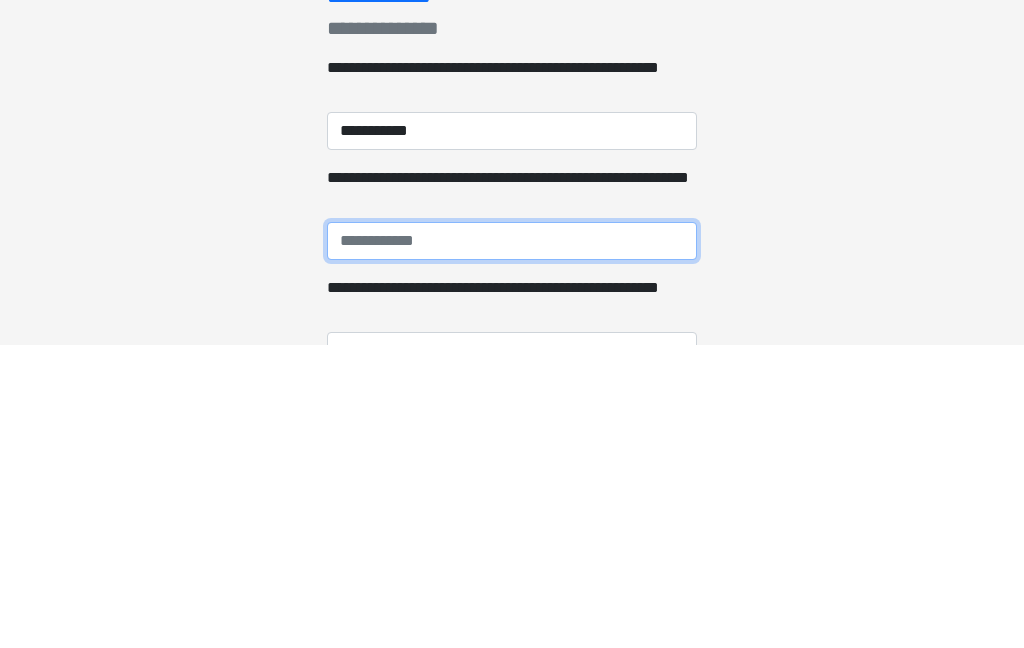 click on "**********" at bounding box center (512, 544) 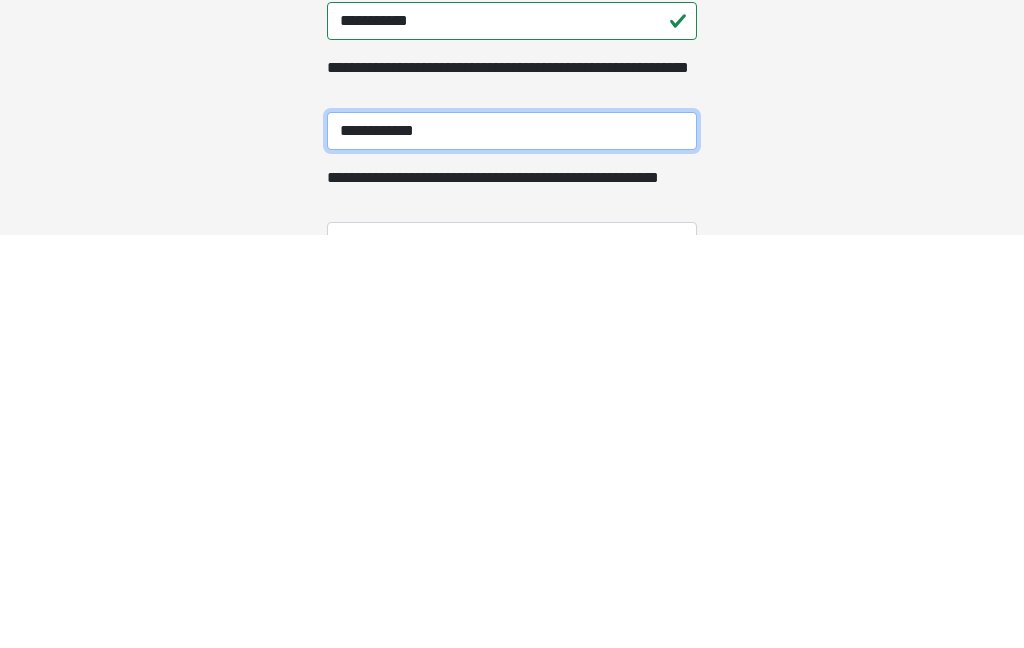type on "**********" 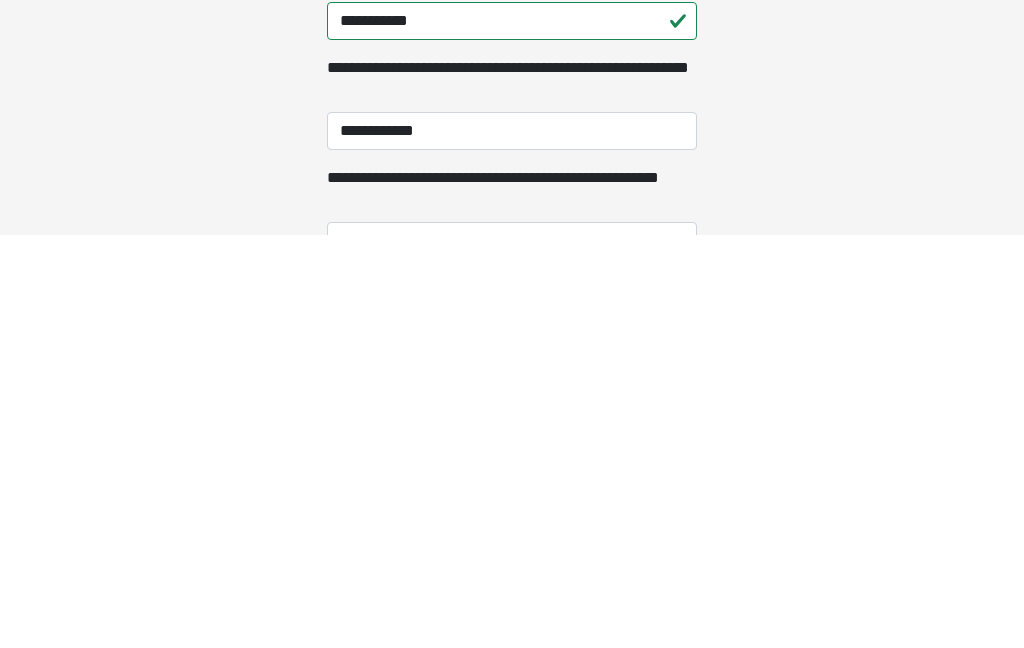 click on "**********" at bounding box center (512, 654) 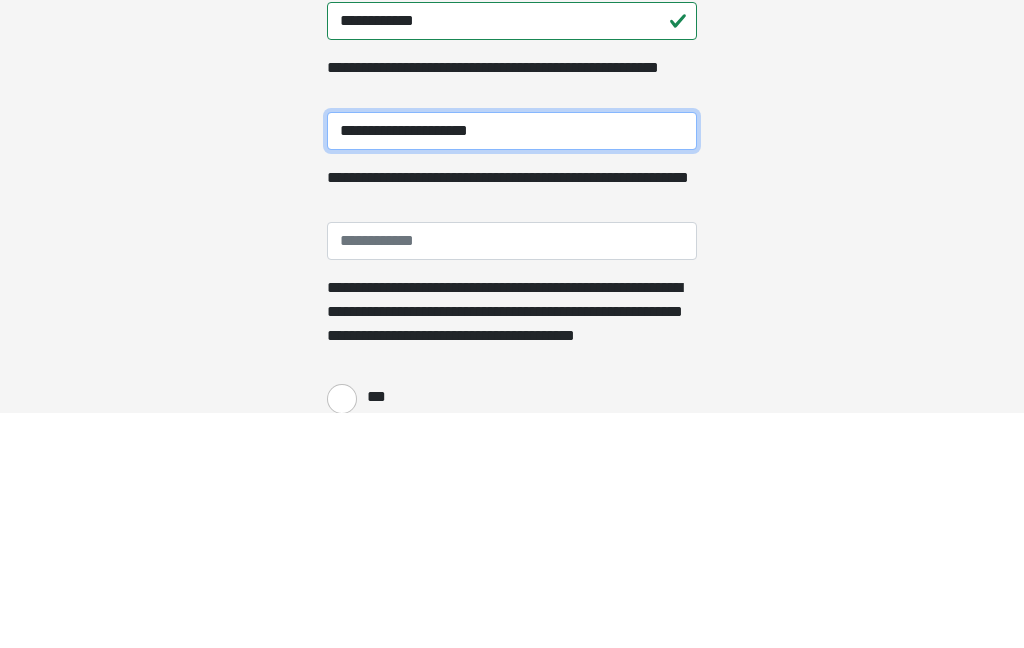 scroll, scrollTop: 350, scrollLeft: 0, axis: vertical 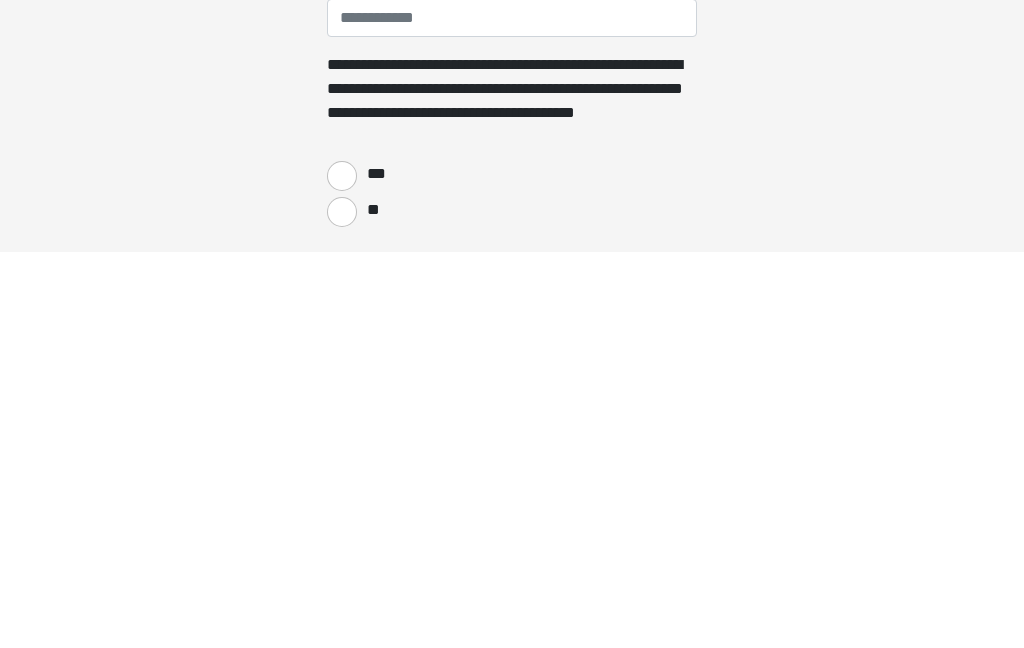 type on "**********" 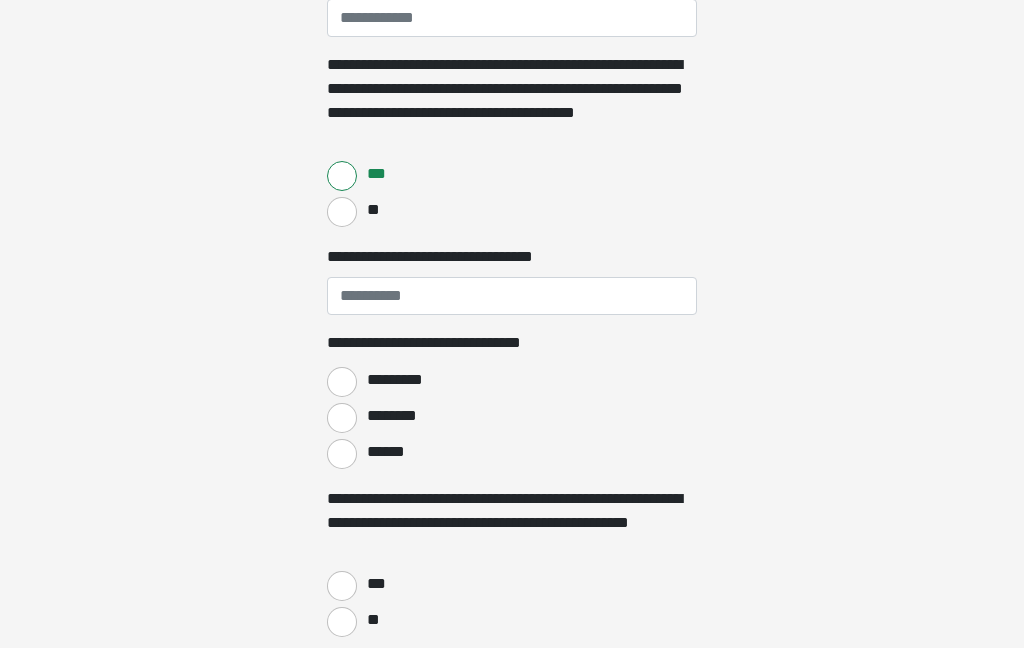 click on "*********" at bounding box center [342, 382] 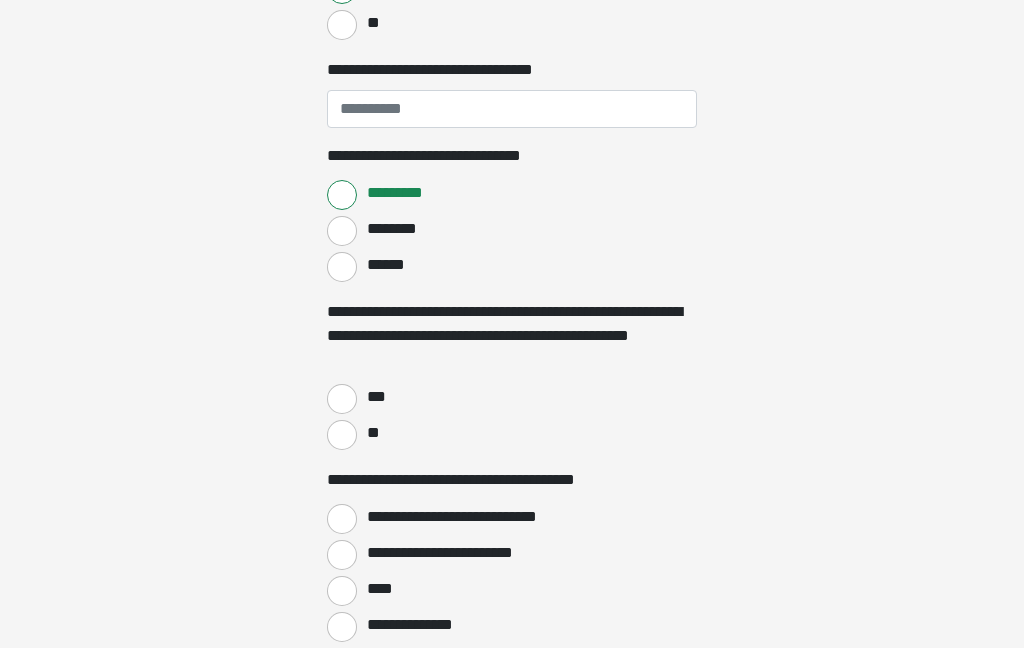 scroll, scrollTop: 933, scrollLeft: 0, axis: vertical 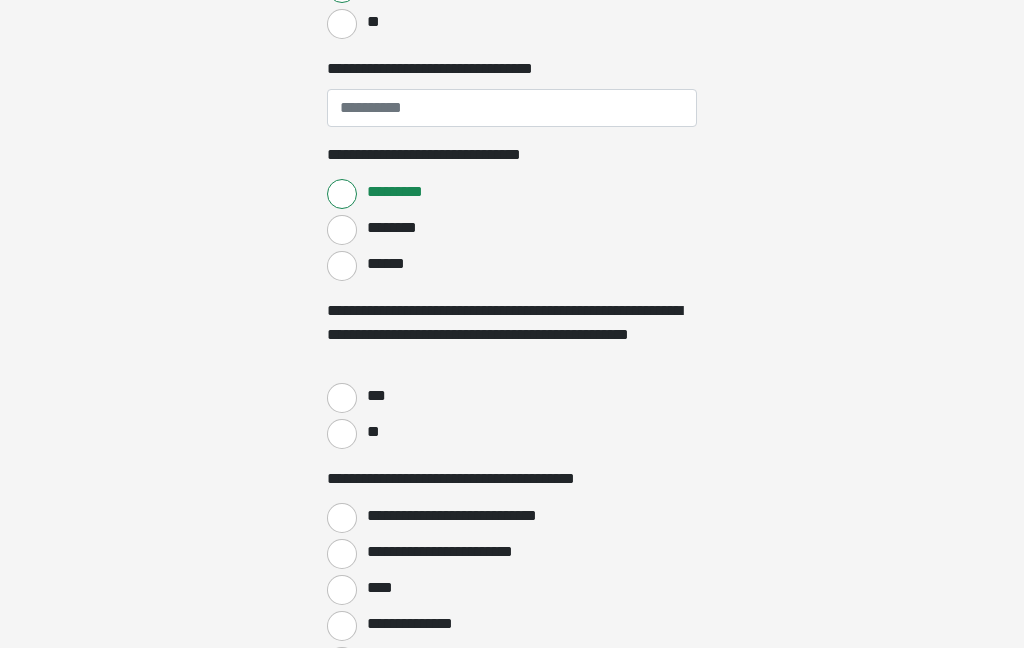 click on "***" at bounding box center (342, 399) 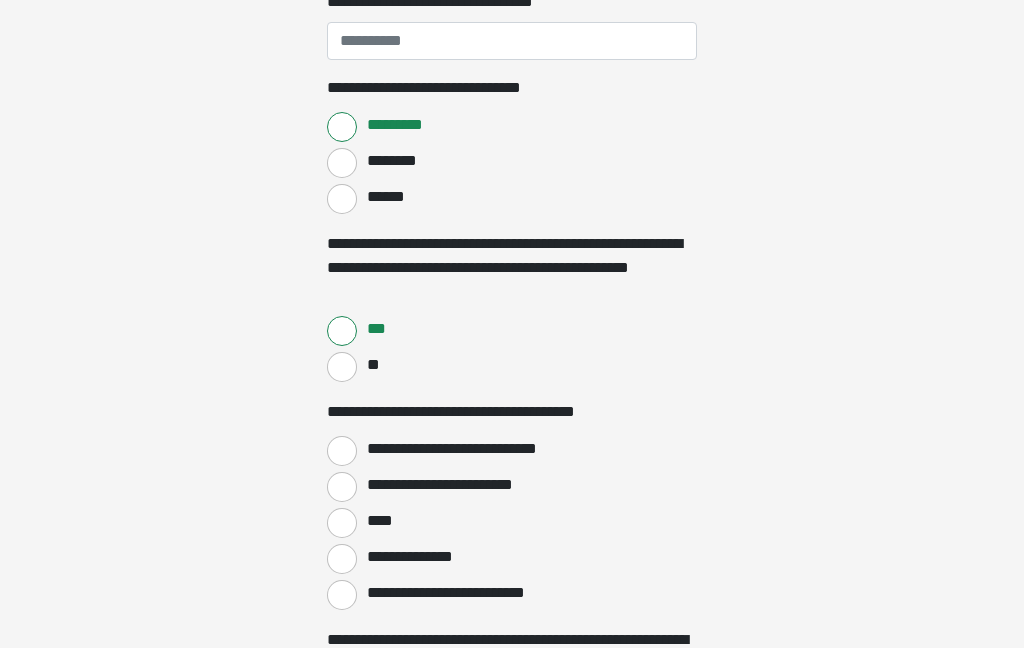 scroll, scrollTop: 1001, scrollLeft: 0, axis: vertical 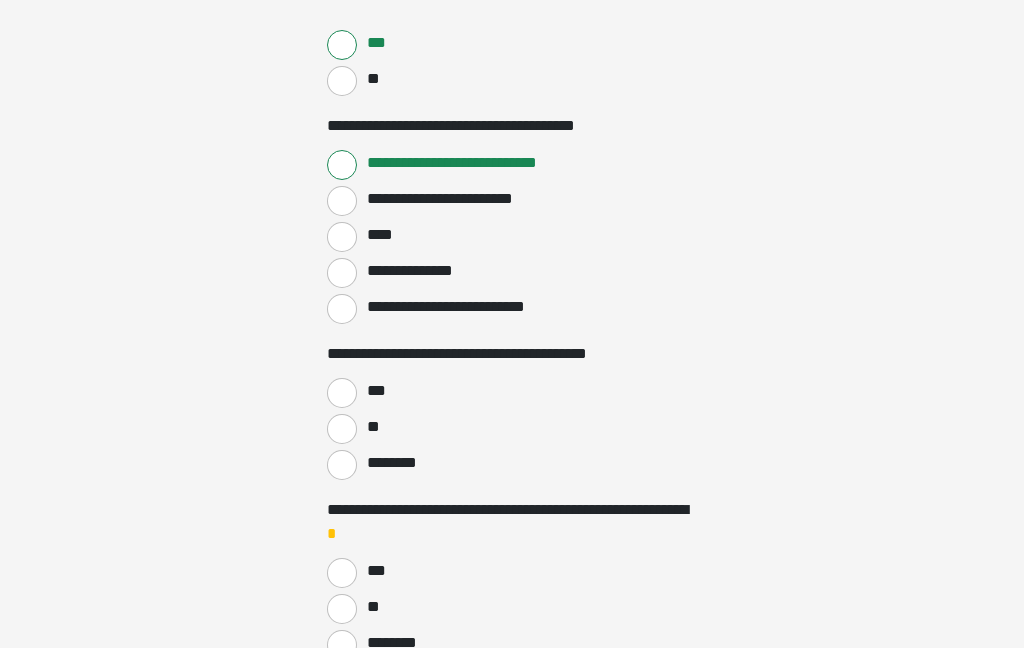 click on "********" at bounding box center (342, 466) 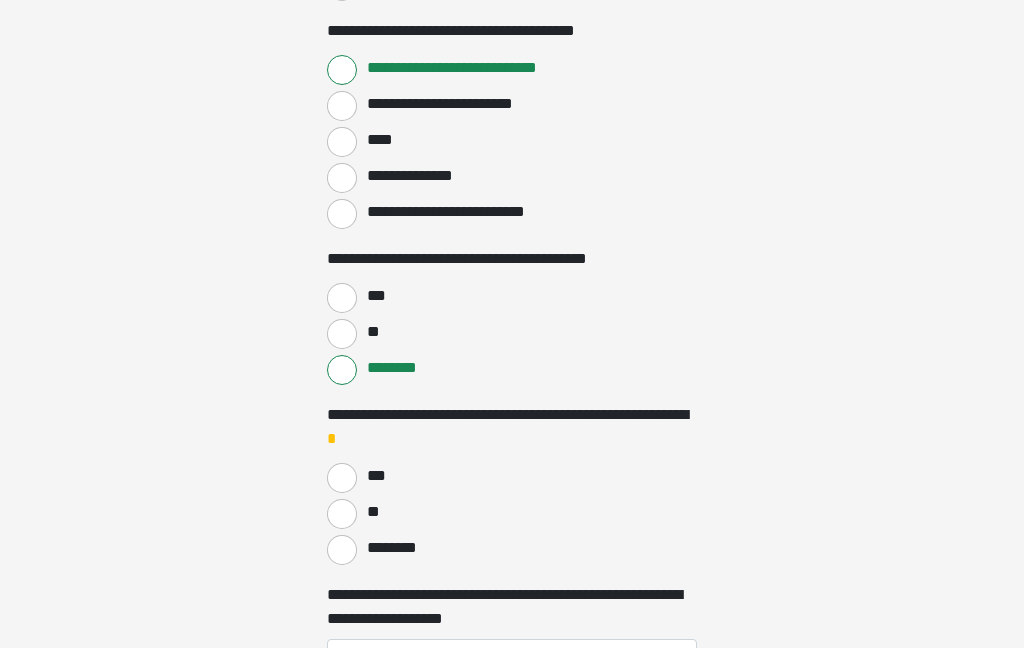 scroll, scrollTop: 1403, scrollLeft: 0, axis: vertical 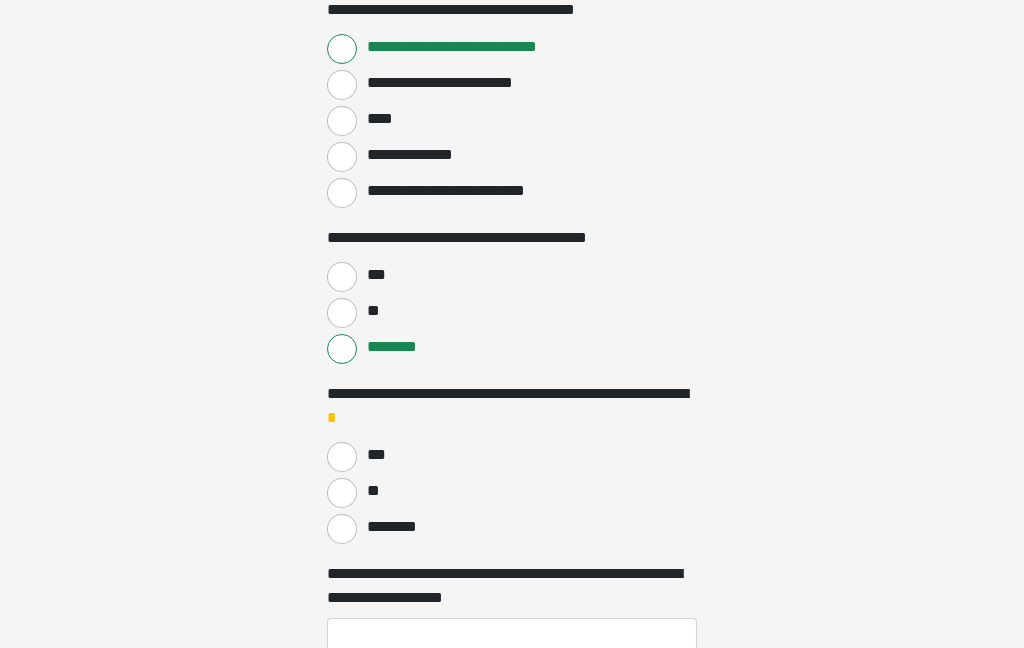 click on "********" at bounding box center (342, 529) 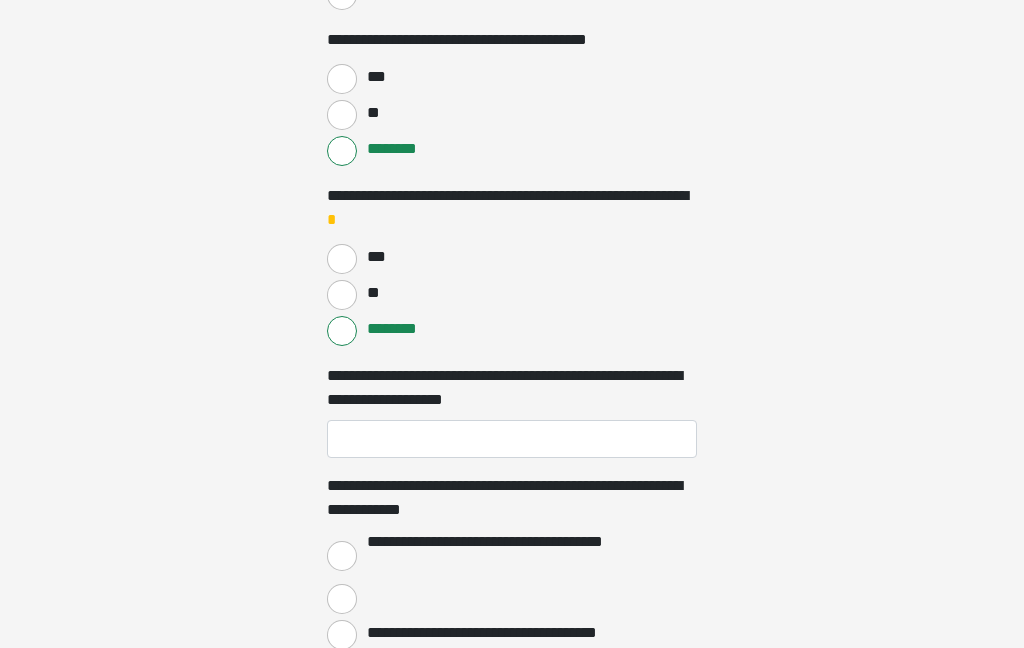 scroll, scrollTop: 1601, scrollLeft: 0, axis: vertical 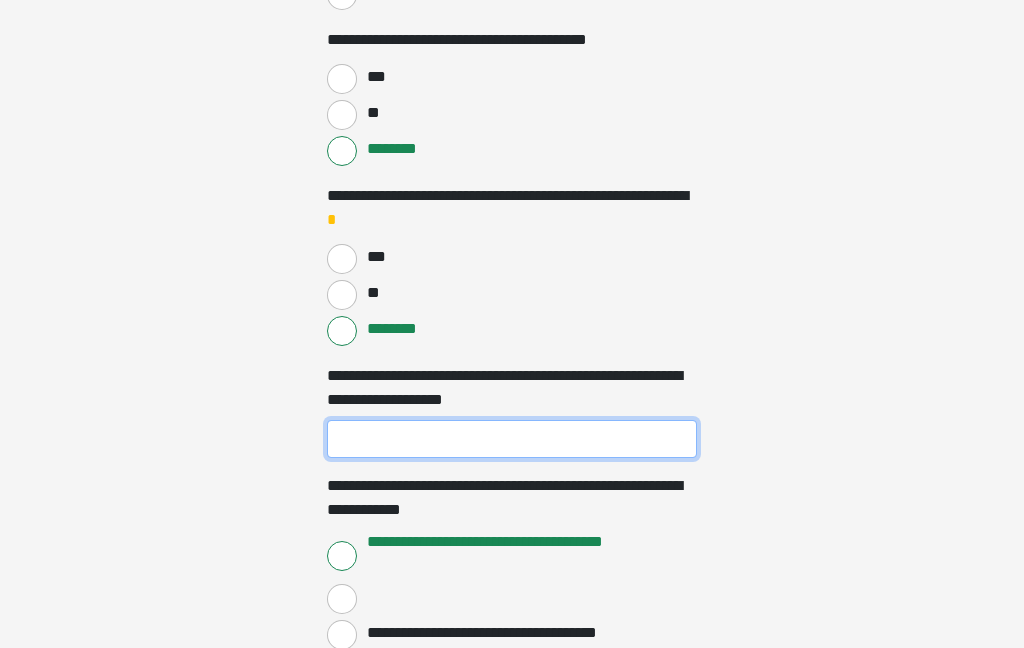 click on "**********" at bounding box center [512, 439] 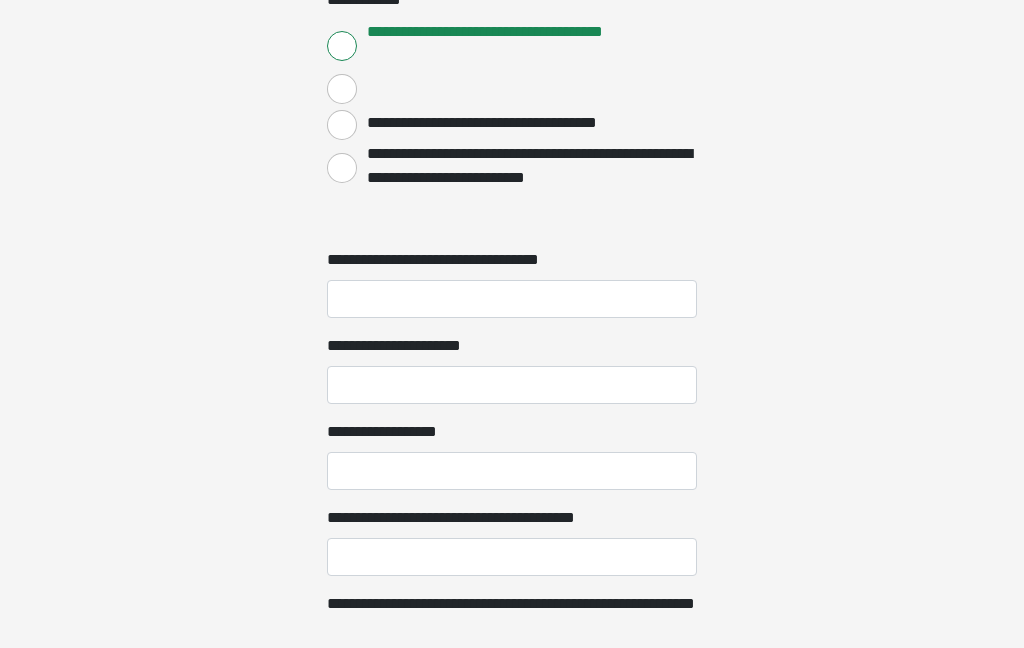 scroll, scrollTop: 2118, scrollLeft: 0, axis: vertical 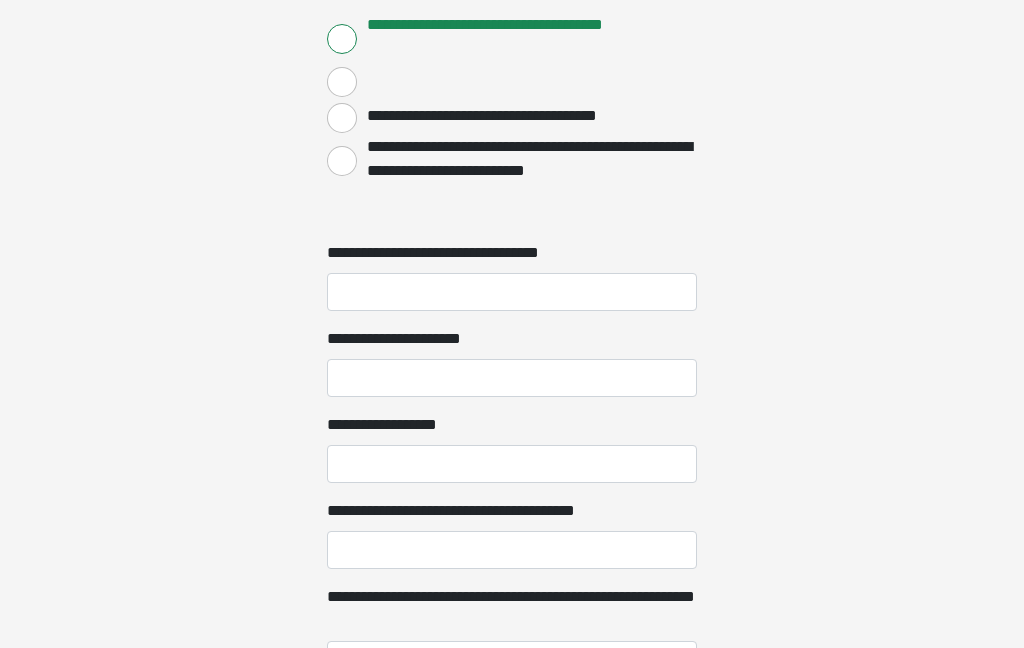 type on "***" 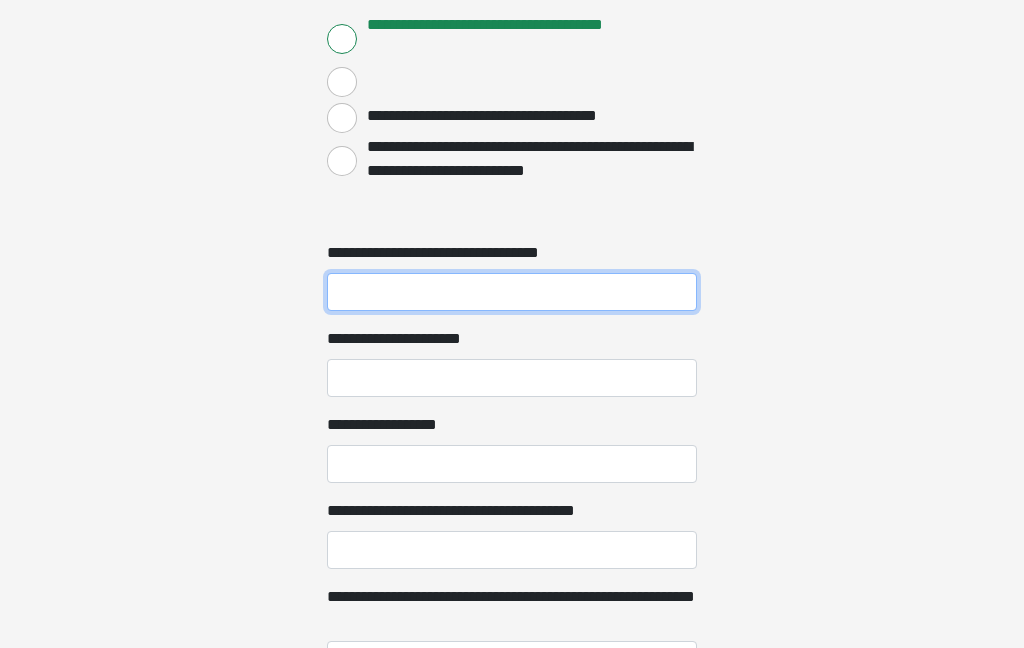click on "**********" at bounding box center [512, 292] 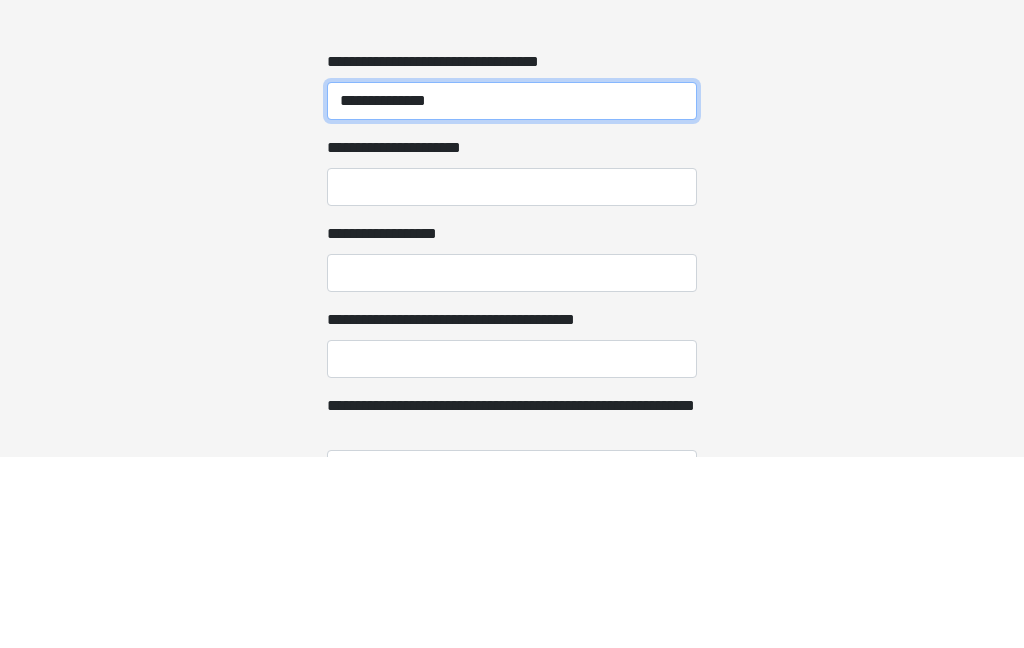 type on "**********" 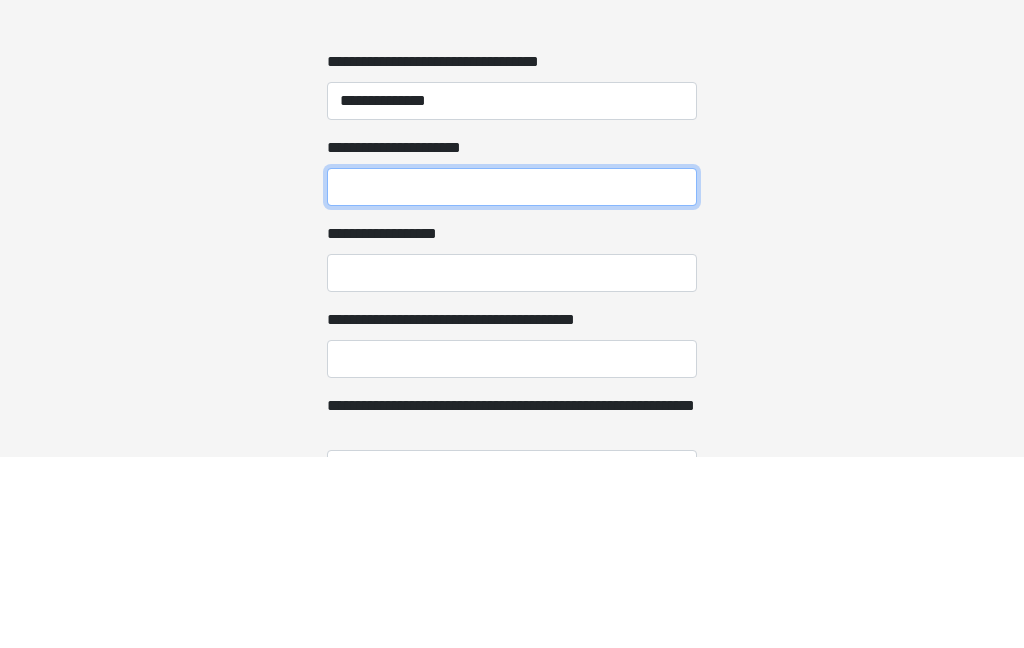click on "**********" at bounding box center (512, 378) 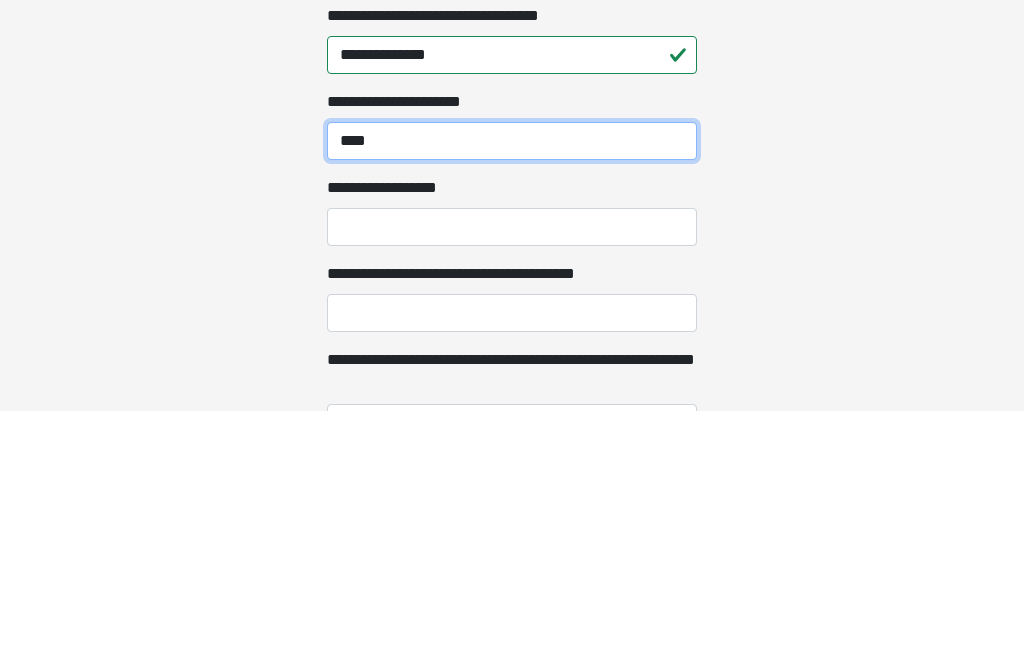 type on "****" 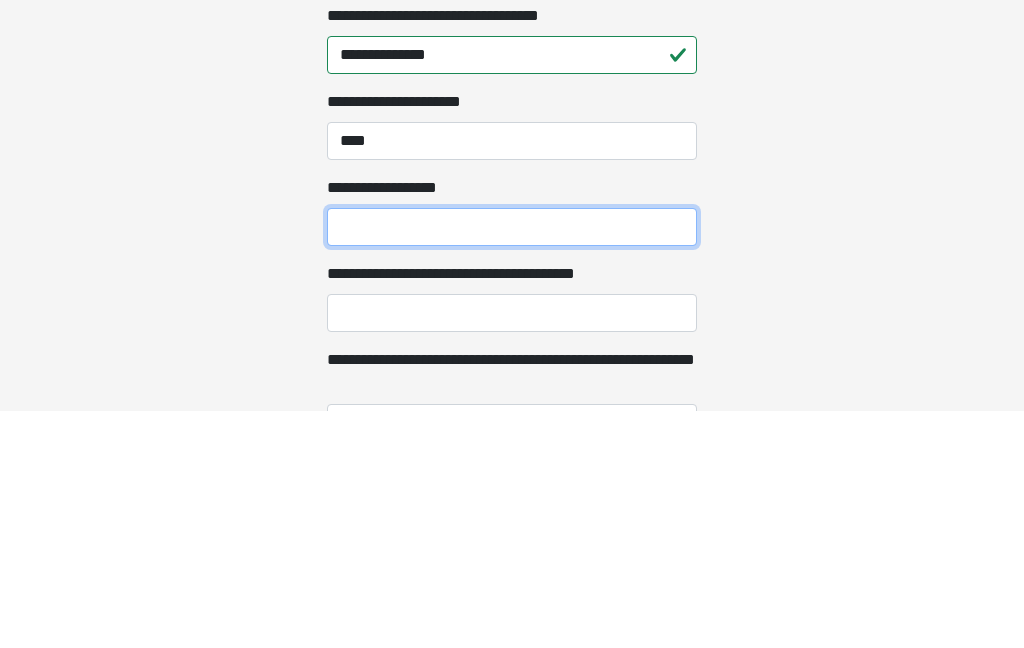 click on "**********" at bounding box center (512, 464) 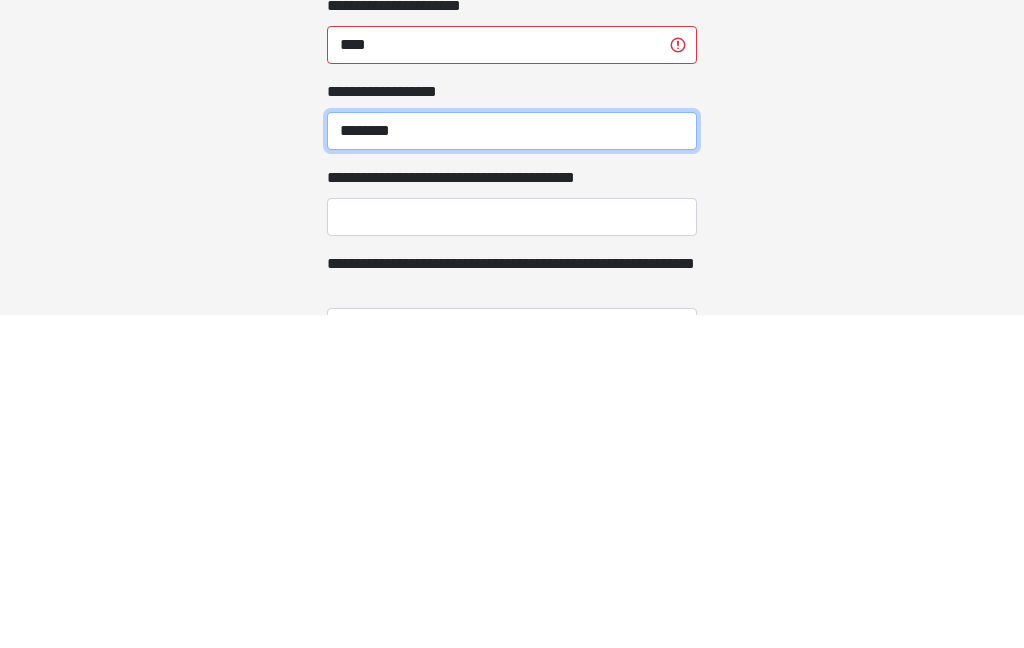 type on "********" 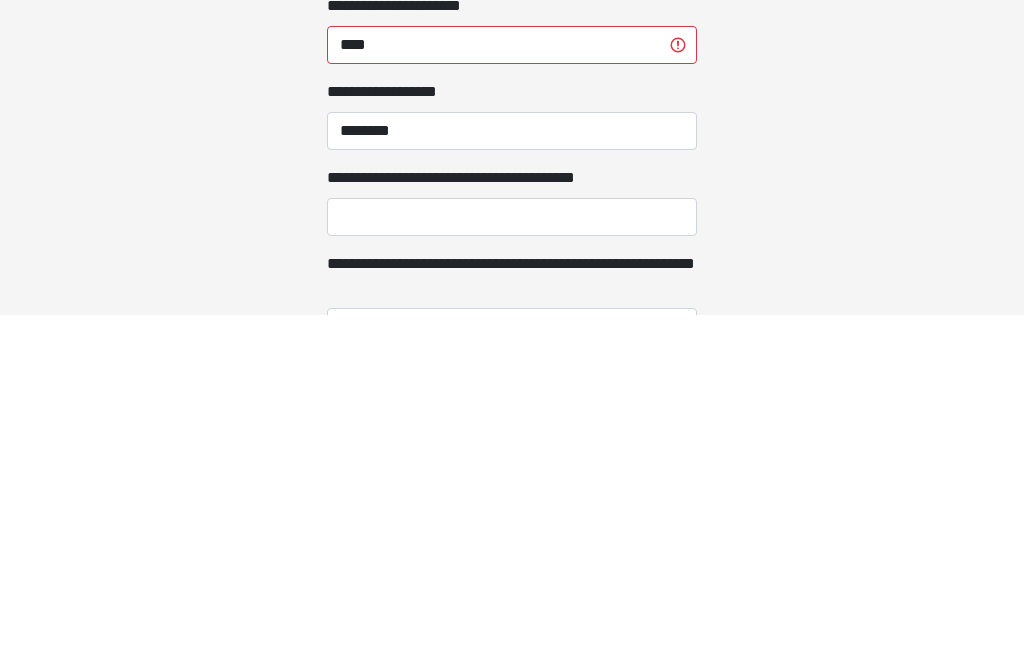 click on "**********" at bounding box center (512, 550) 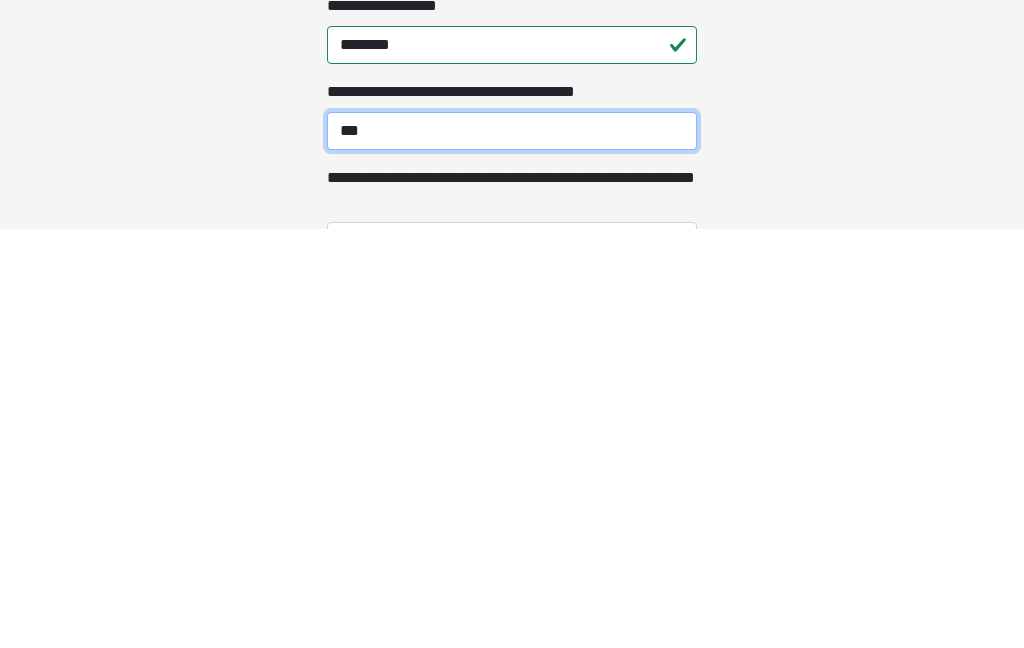 type on "***" 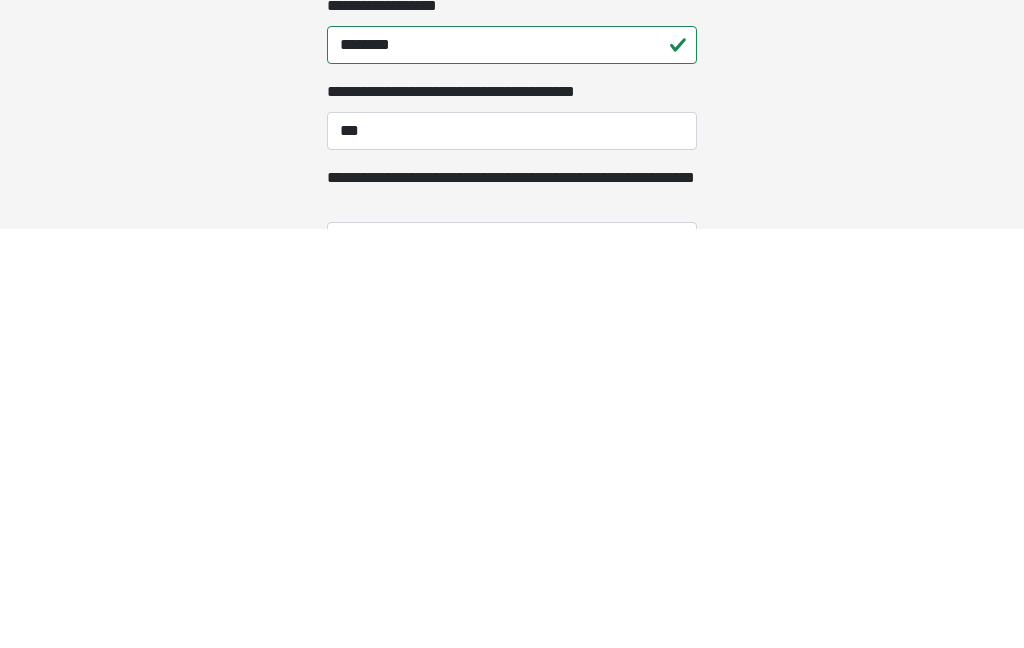 click on "**********" at bounding box center (512, 660) 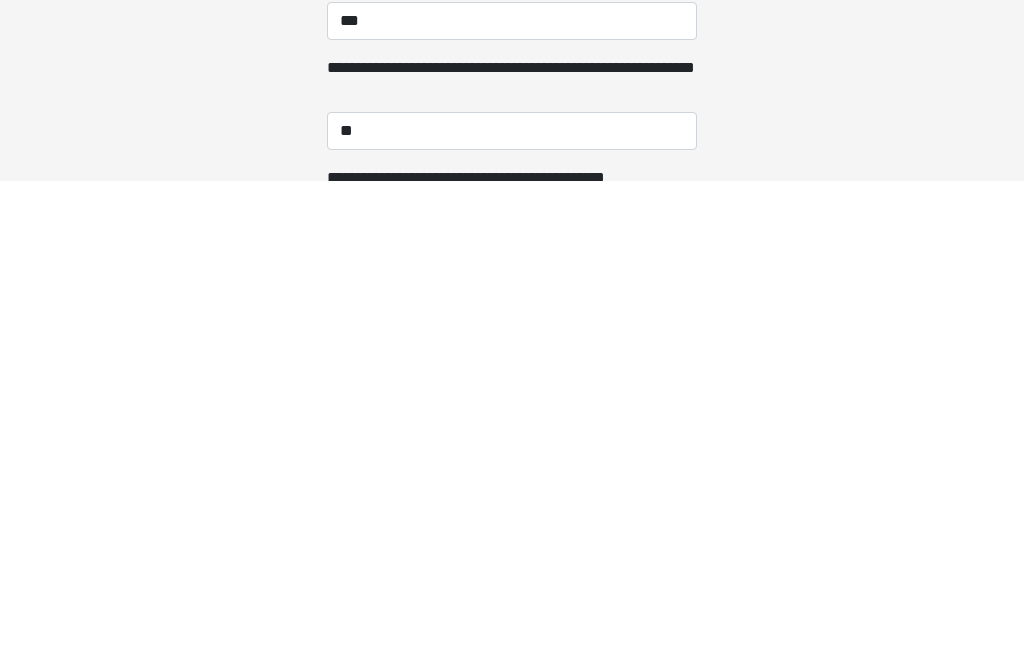 scroll, scrollTop: 2647, scrollLeft: 0, axis: vertical 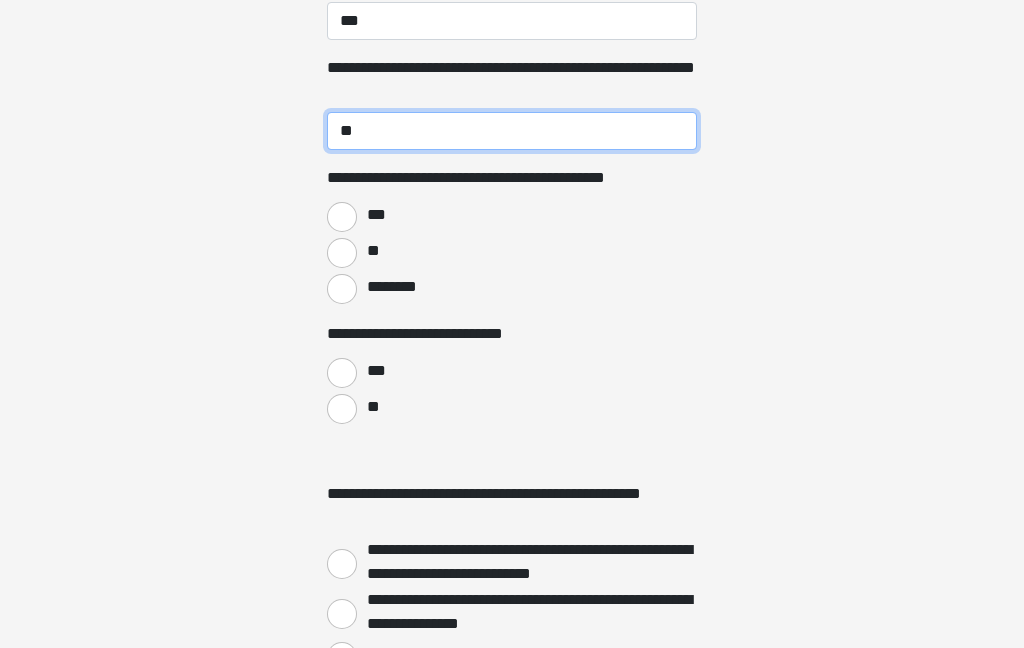 type on "**" 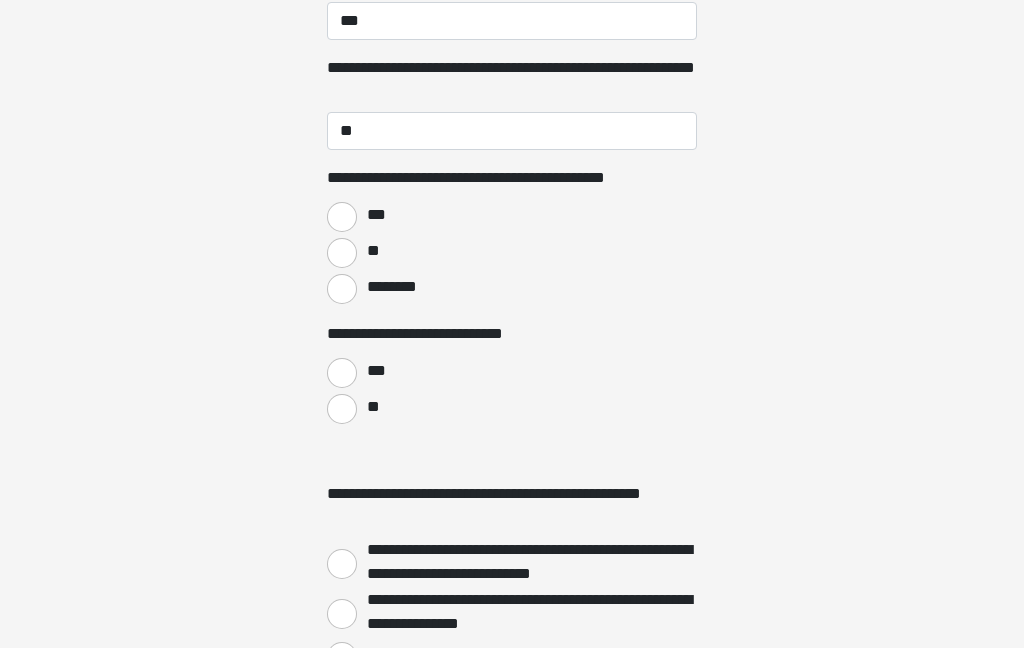 click on "**" at bounding box center [342, 253] 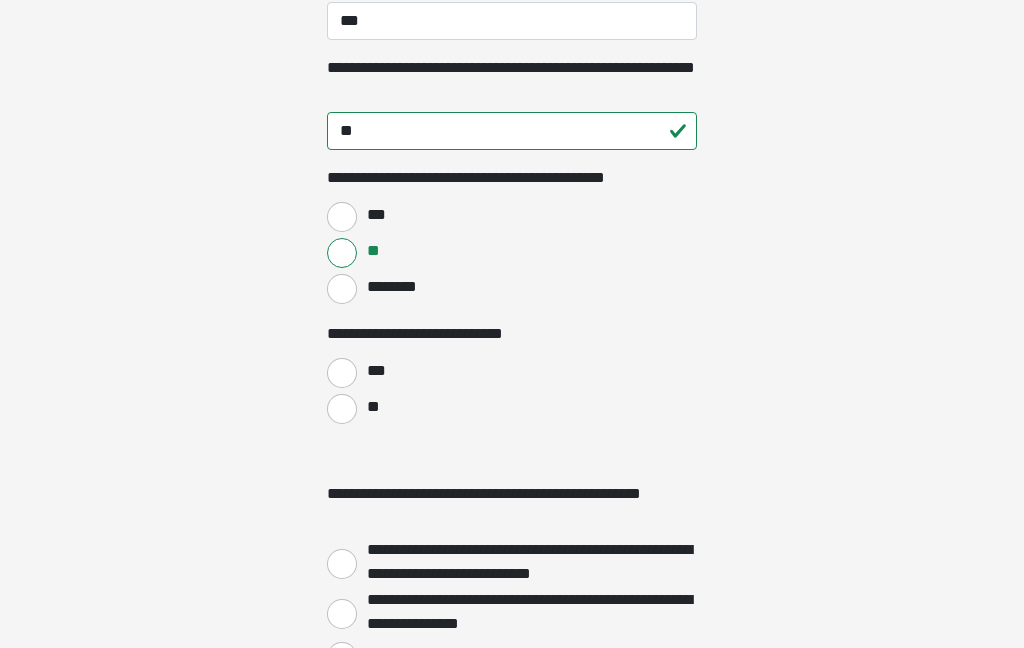 click on "**" at bounding box center [342, 409] 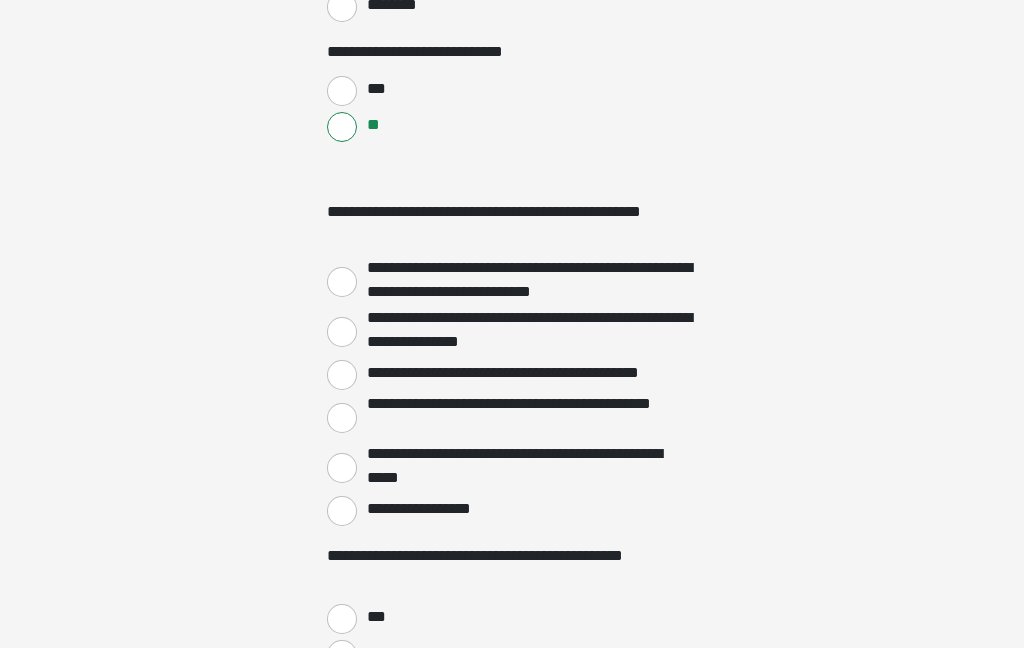 scroll, scrollTop: 2954, scrollLeft: 0, axis: vertical 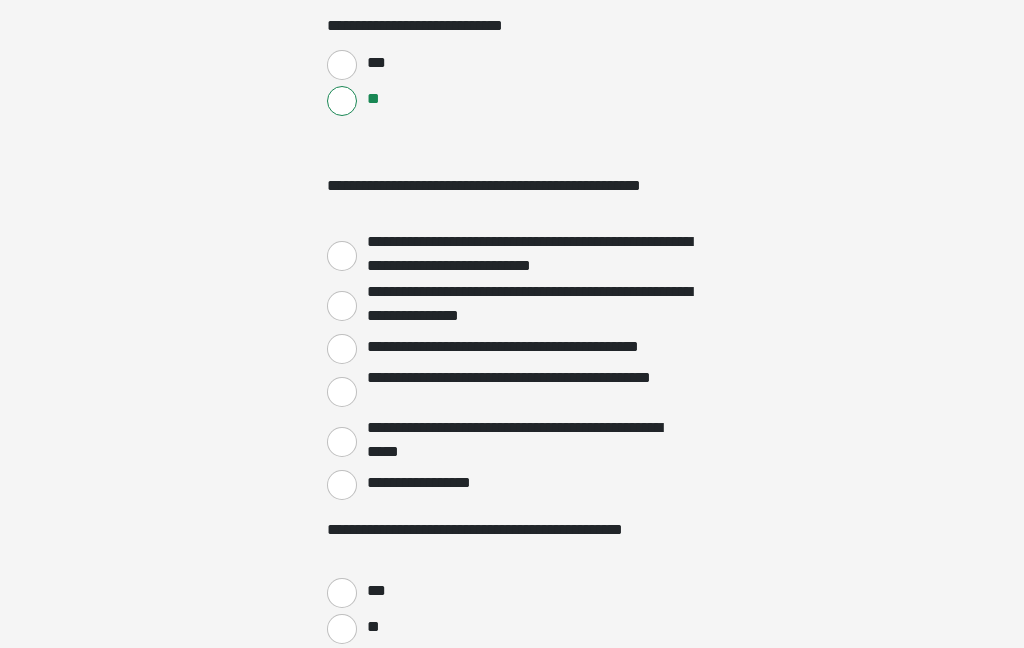 click on "**********" at bounding box center [342, 486] 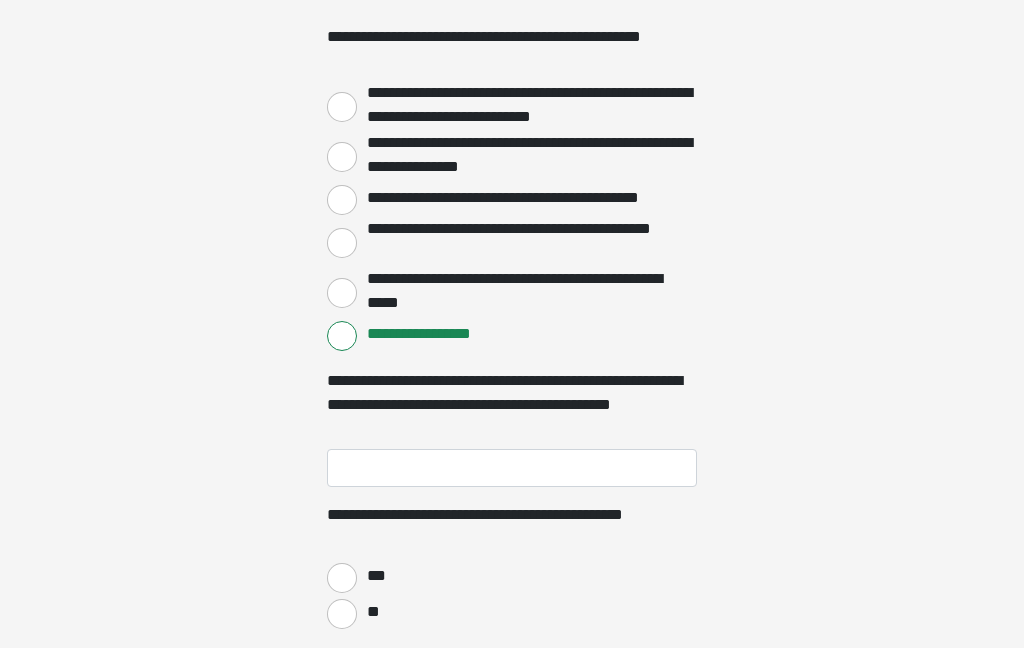 scroll, scrollTop: 3122, scrollLeft: 0, axis: vertical 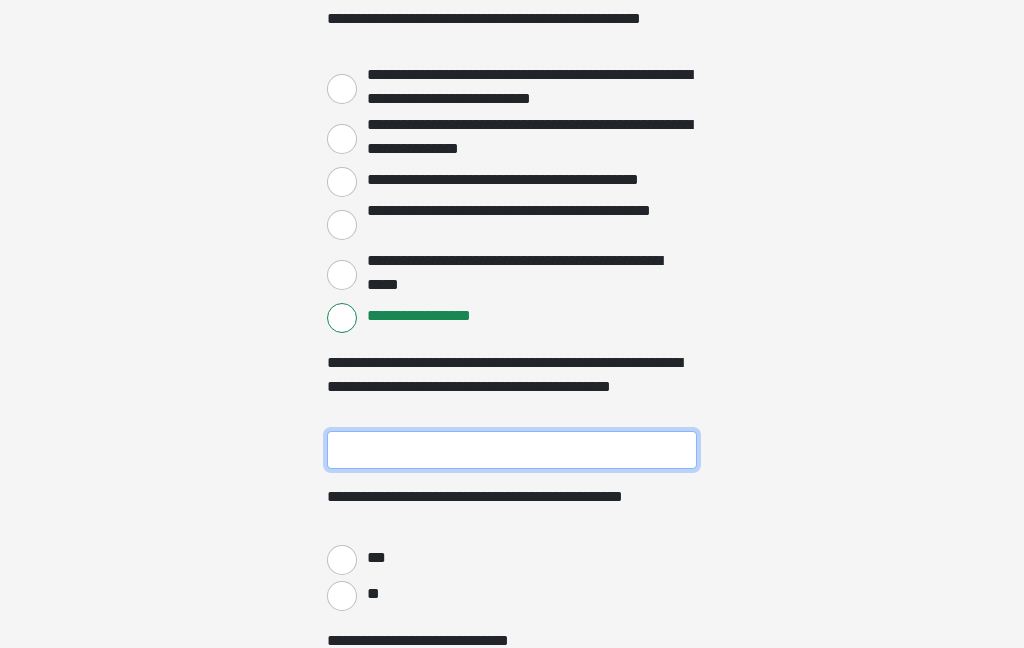 click on "**********" at bounding box center [512, 450] 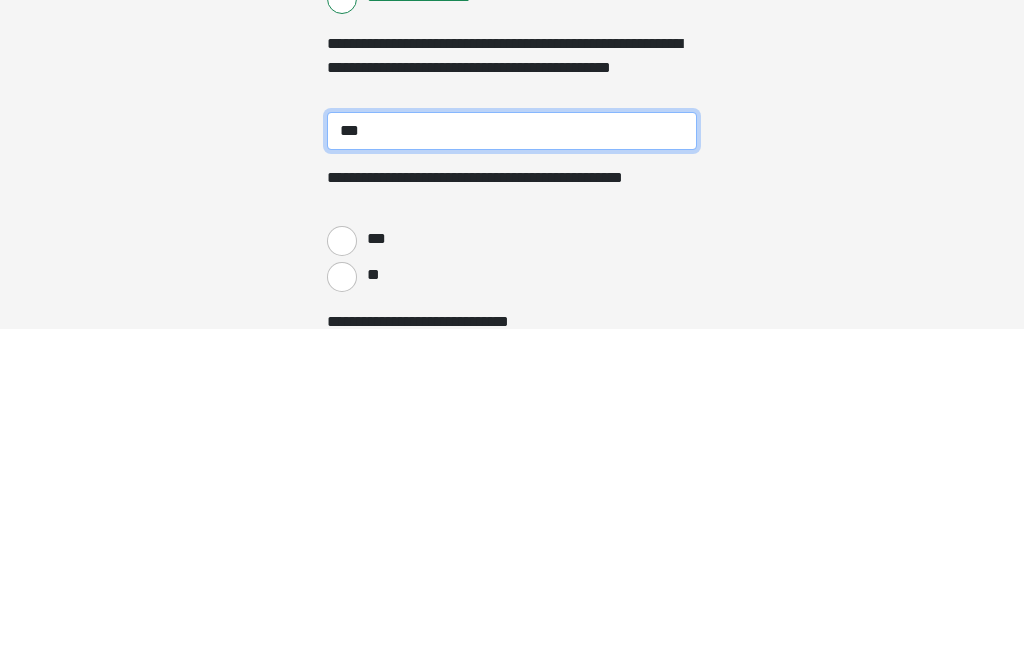 type on "***" 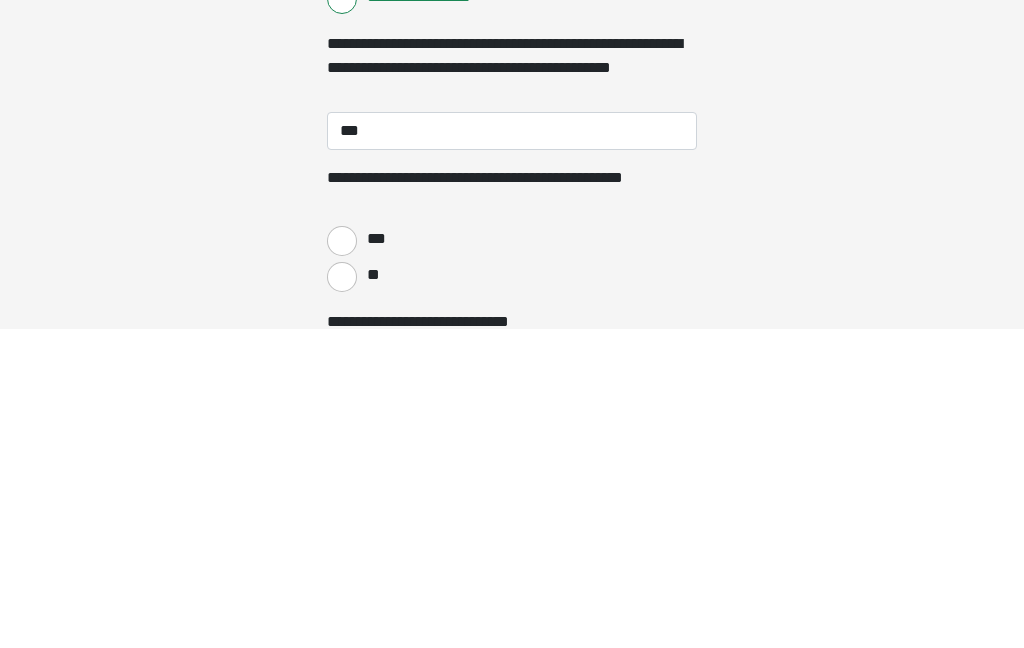 click on "***" at bounding box center [342, 560] 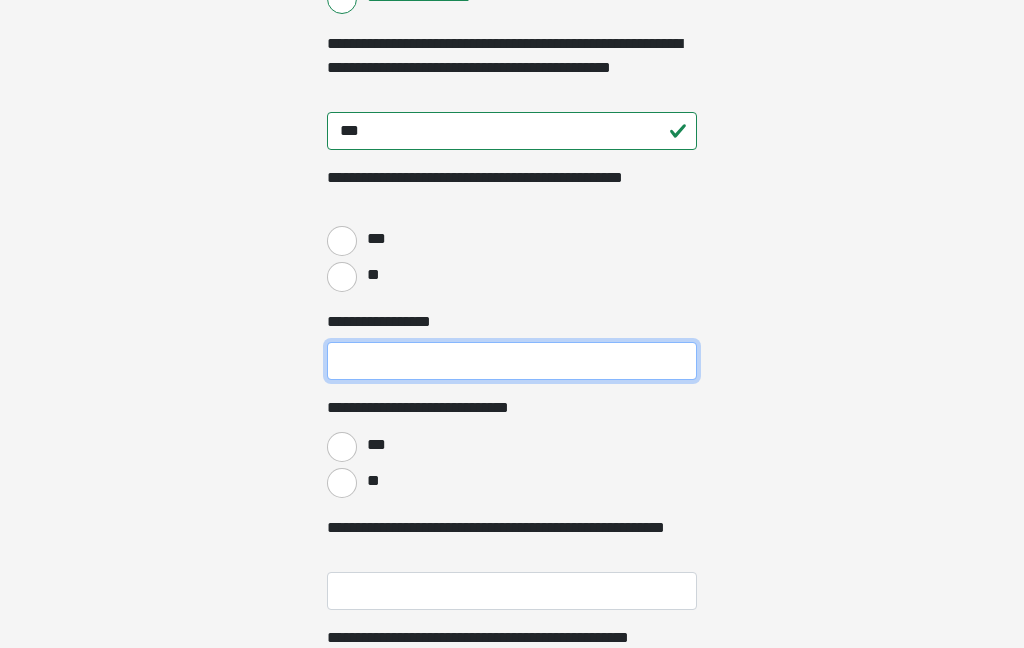 click on "**********" at bounding box center [512, 361] 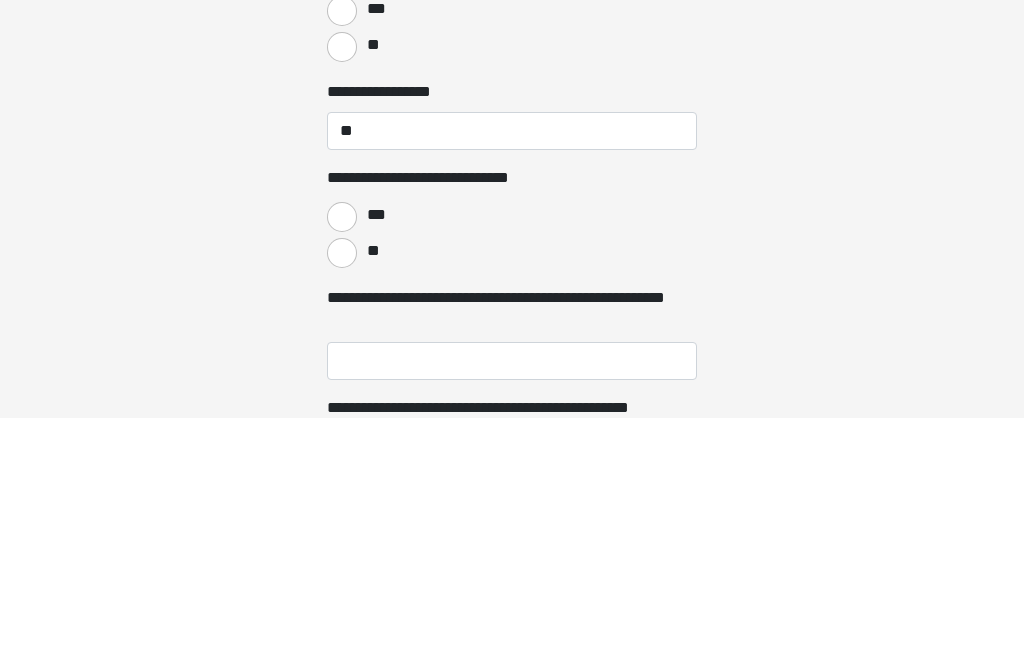 scroll, scrollTop: 3671, scrollLeft: 0, axis: vertical 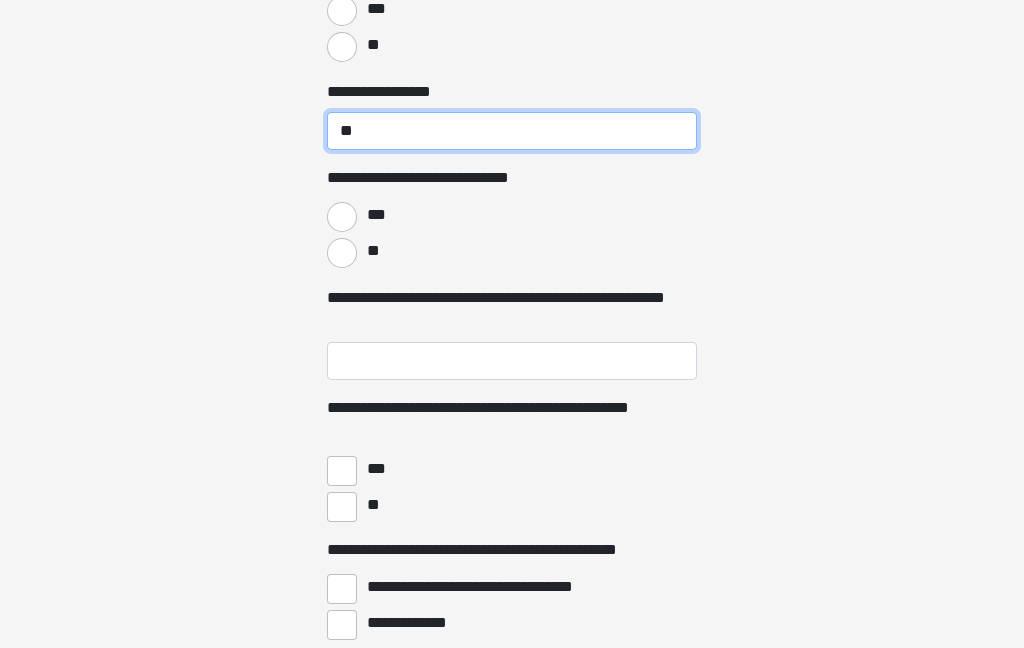 type on "**" 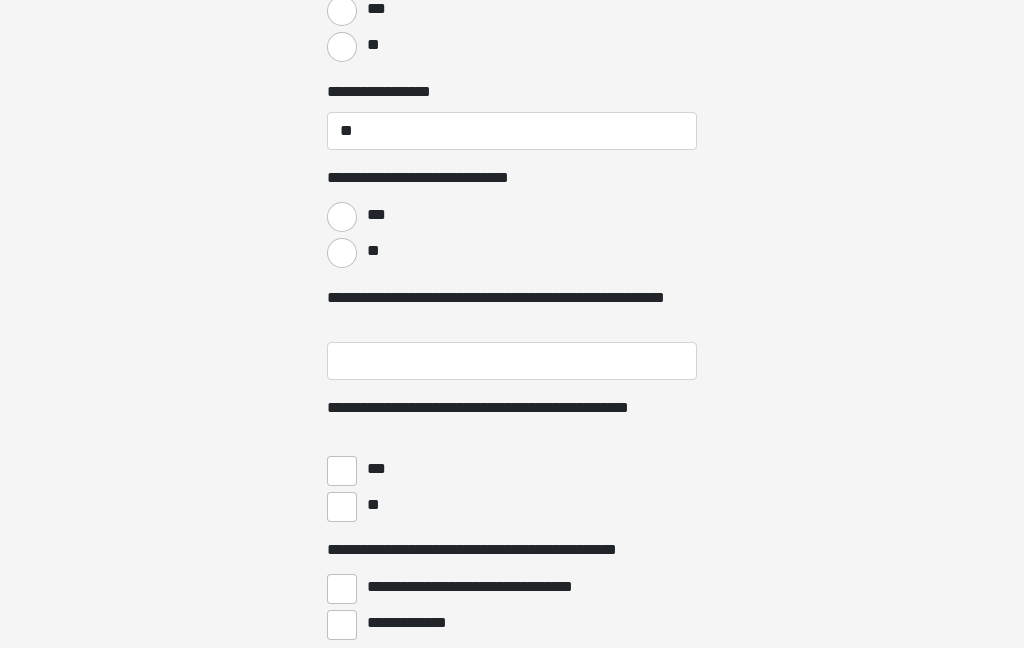 click on "***" at bounding box center [342, 217] 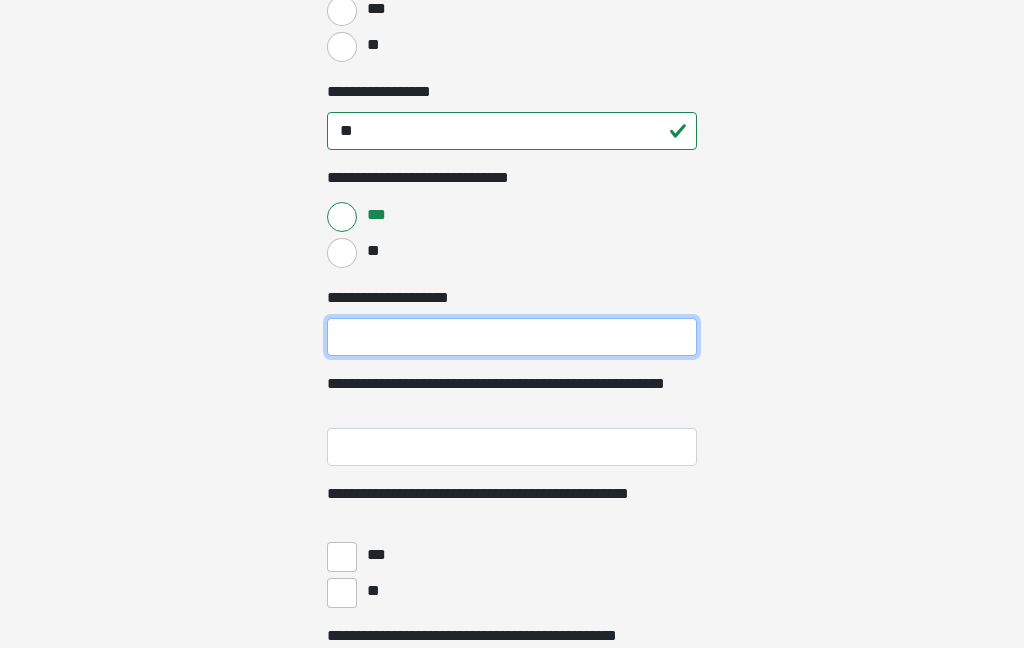click on "**********" at bounding box center [512, 337] 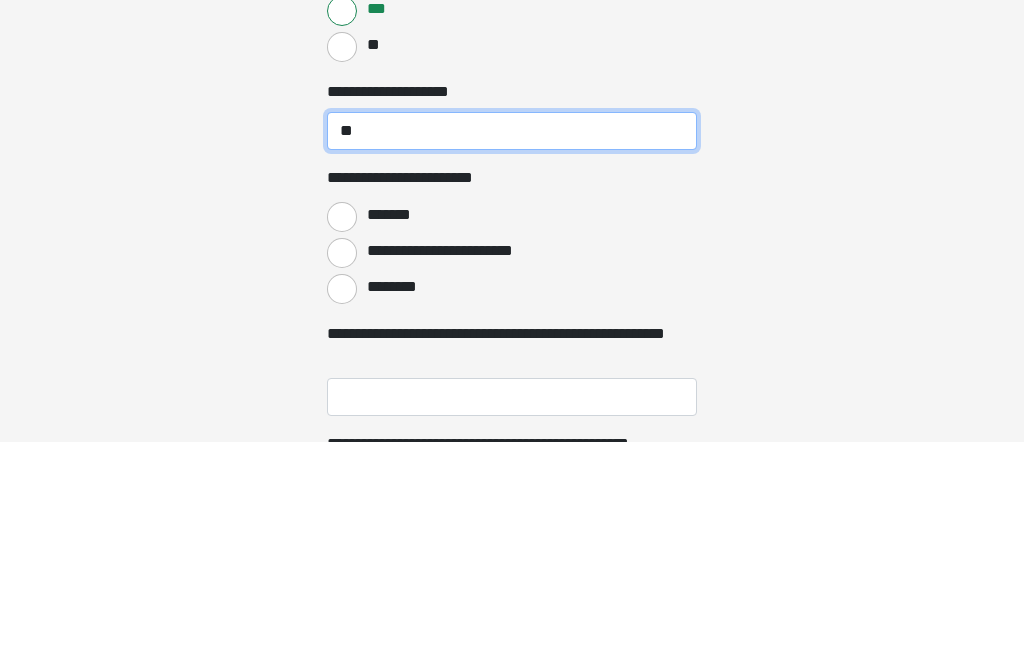 type on "**" 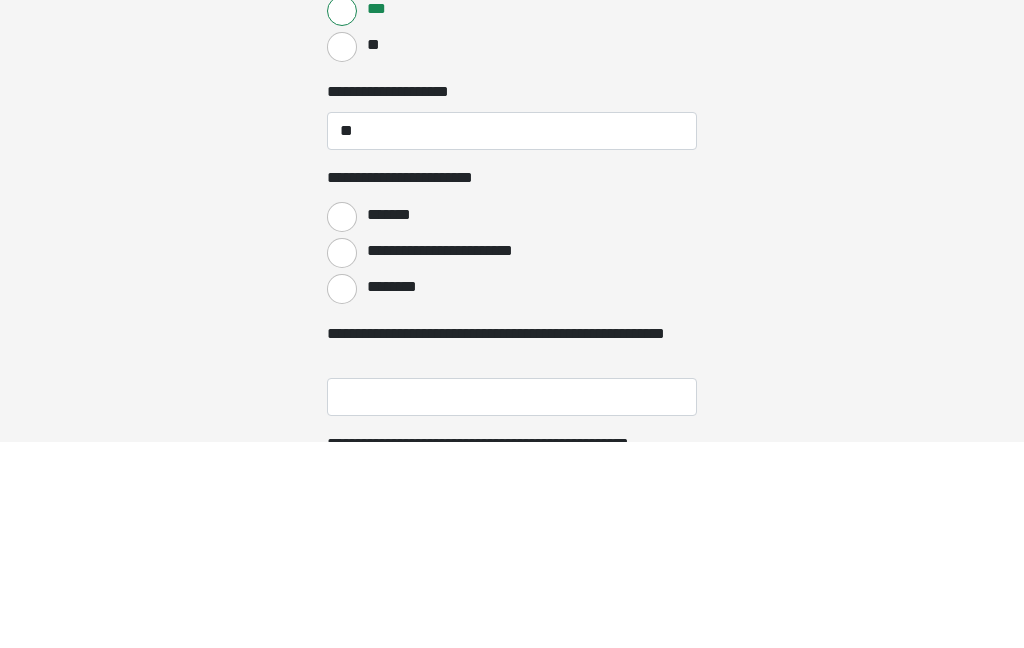 click on "*******" at bounding box center (342, 423) 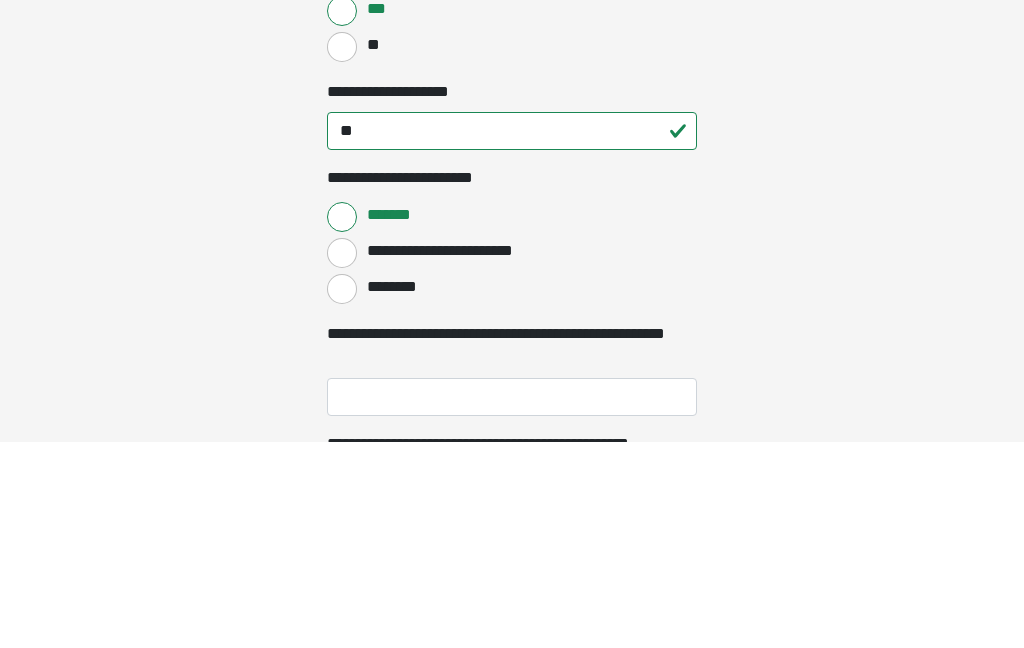 scroll, scrollTop: 3877, scrollLeft: 0, axis: vertical 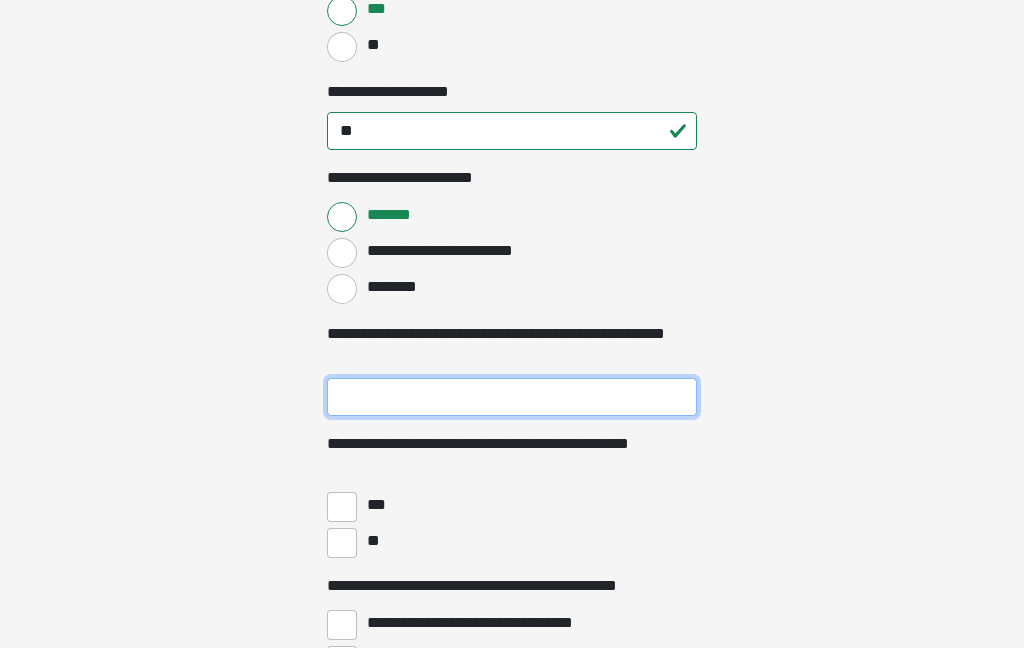 click on "**********" at bounding box center (512, 397) 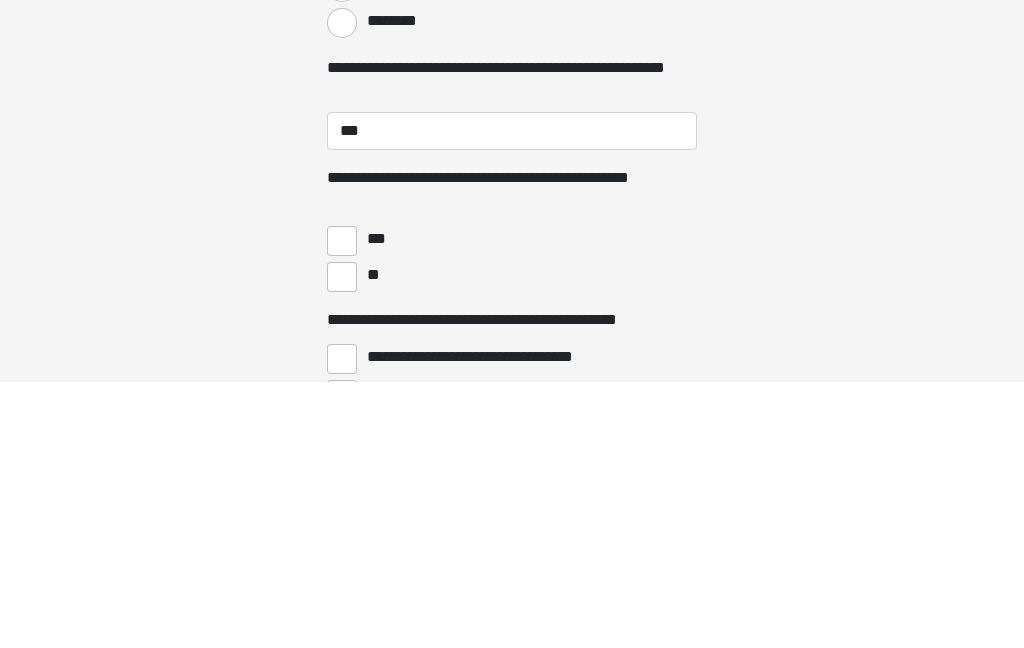scroll, scrollTop: 4143, scrollLeft: 0, axis: vertical 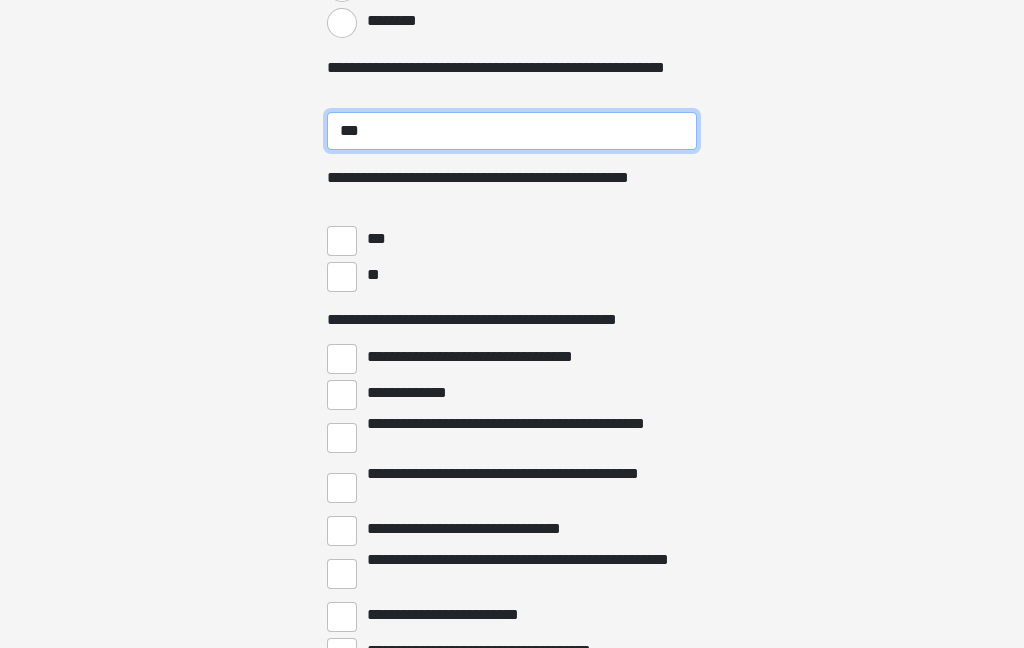 type on "***" 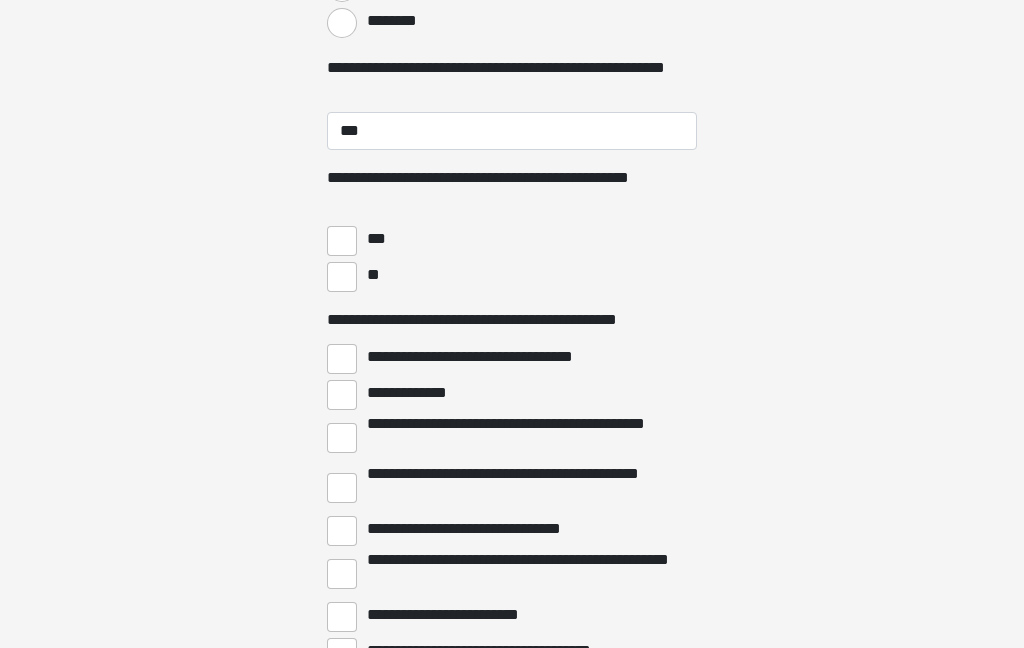 click on "**" at bounding box center [342, 277] 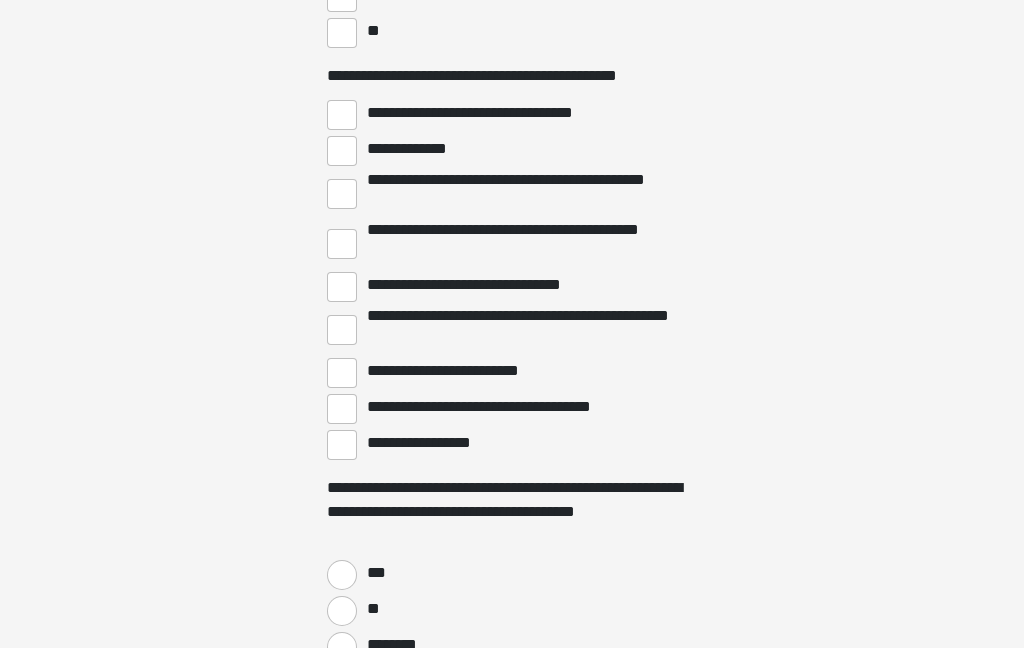 scroll, scrollTop: 4366, scrollLeft: 0, axis: vertical 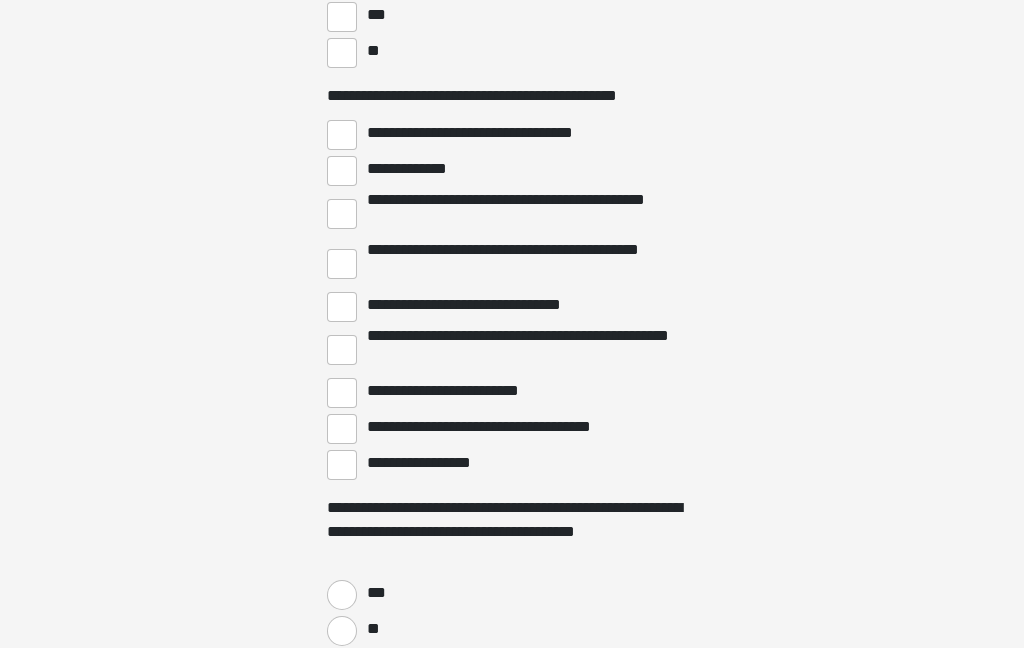 click on "**********" at bounding box center [342, 351] 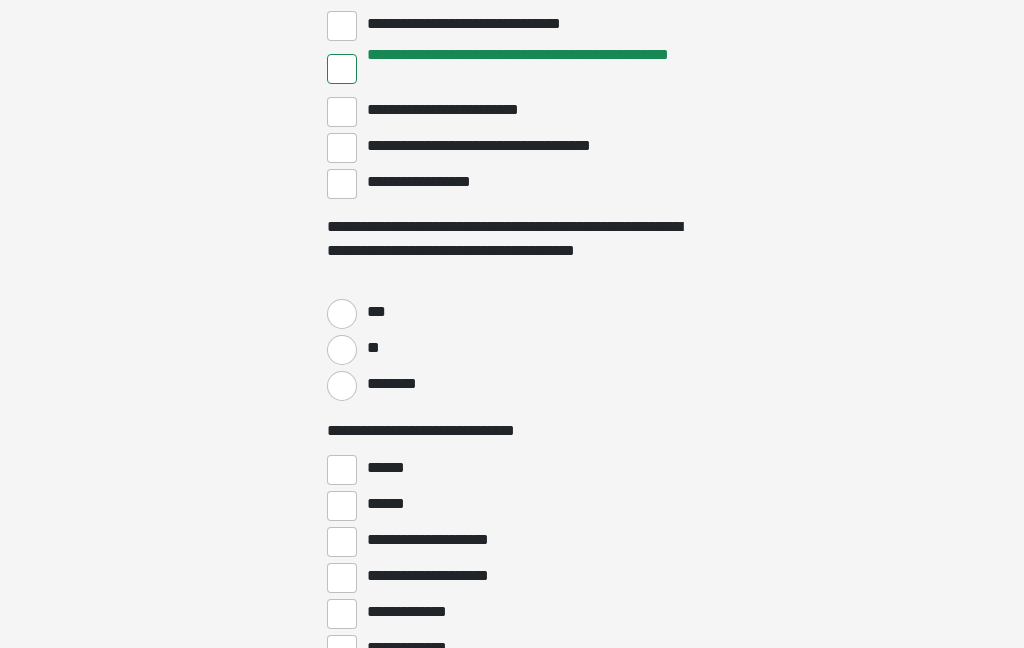 scroll, scrollTop: 4648, scrollLeft: 0, axis: vertical 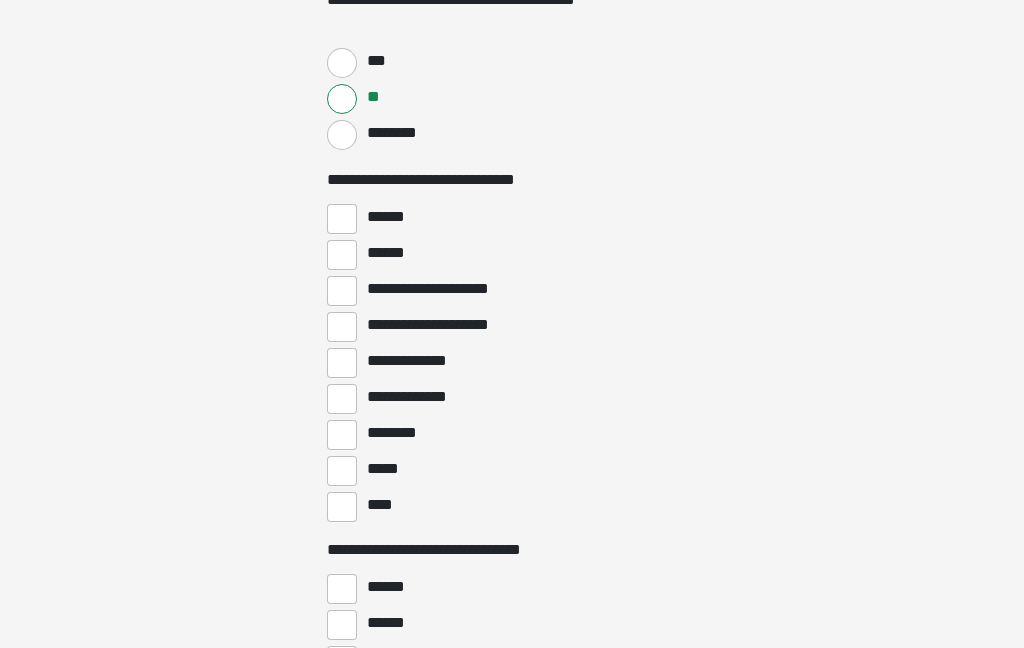 click on "******" at bounding box center [342, 255] 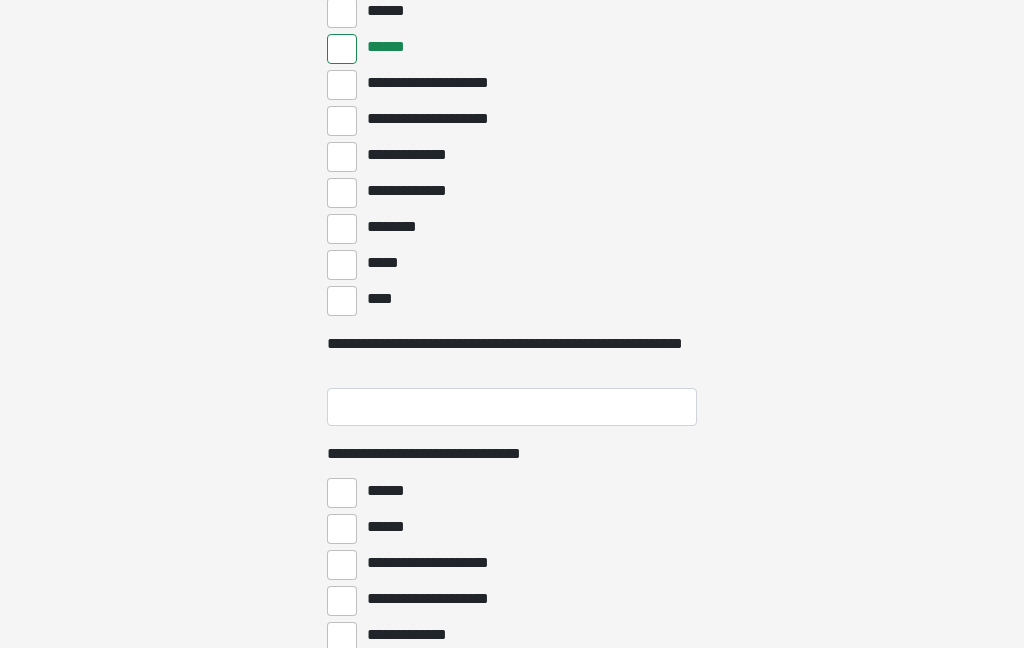 scroll, scrollTop: 5110, scrollLeft: 0, axis: vertical 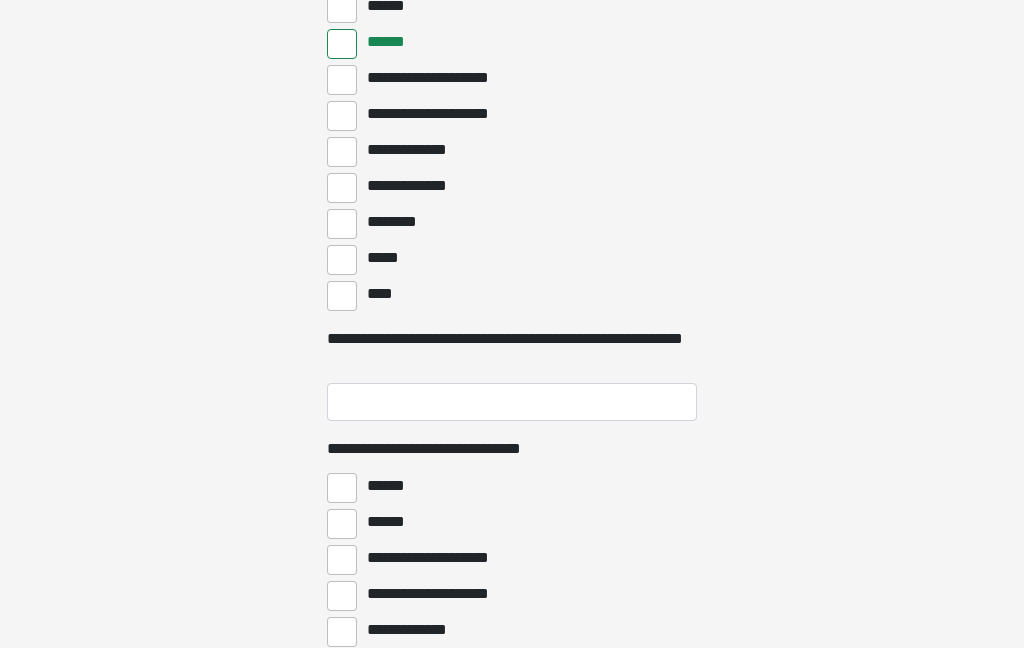 click on "**********" at bounding box center [512, -4786] 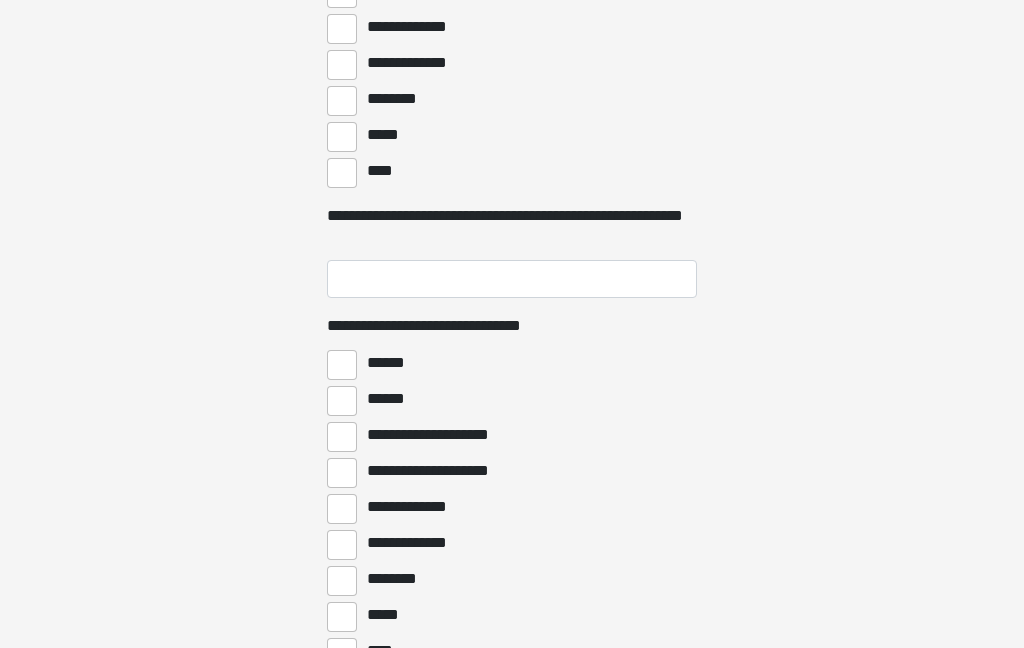 scroll, scrollTop: 5259, scrollLeft: 0, axis: vertical 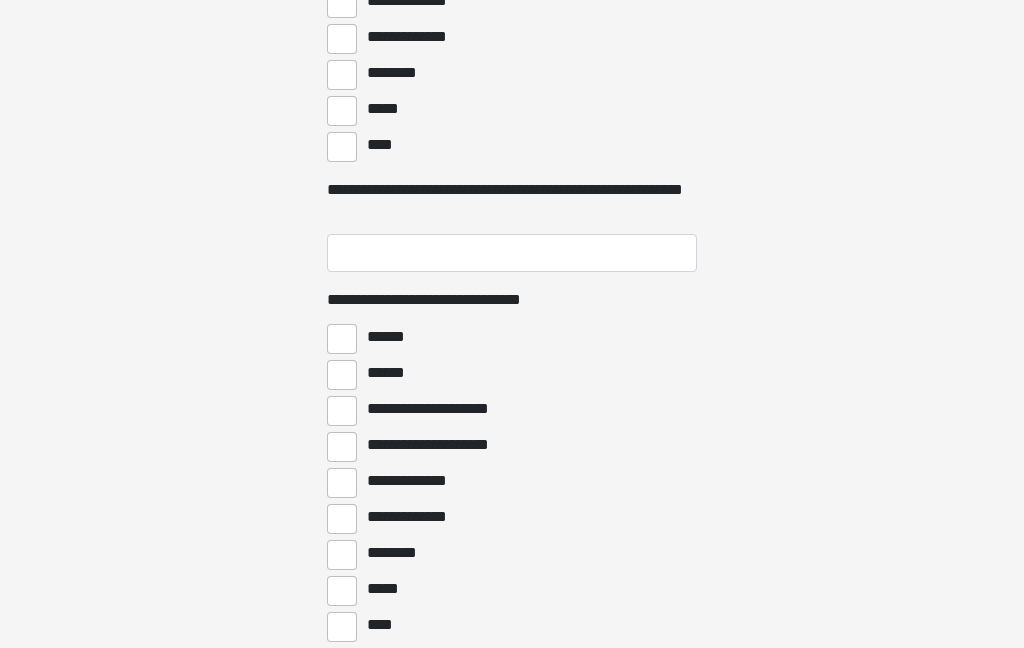 click on "****" at bounding box center (342, 627) 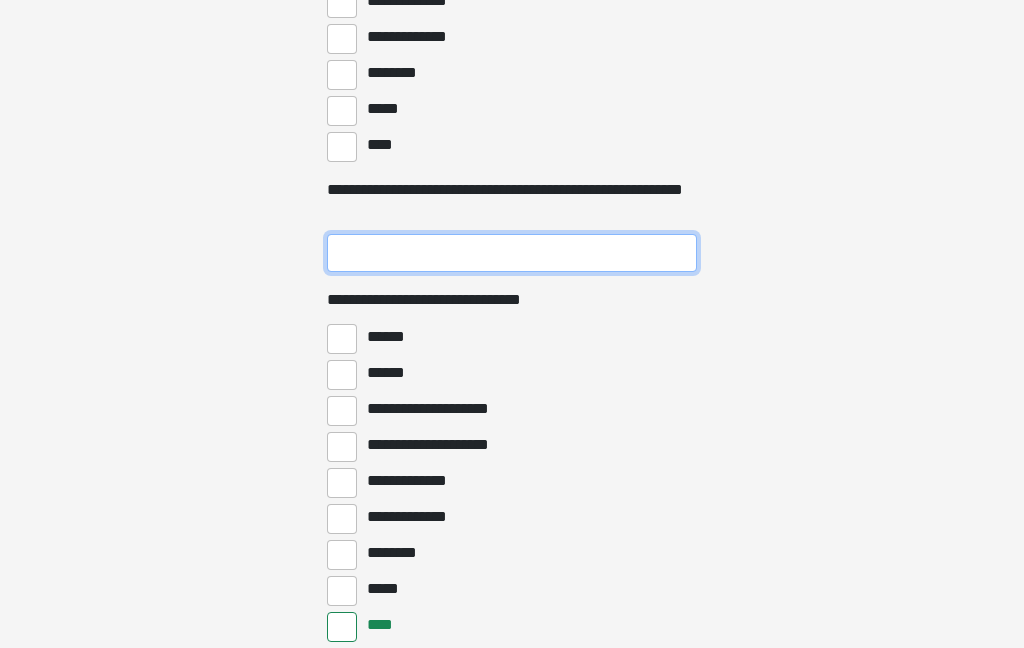click on "**********" at bounding box center (512, 253) 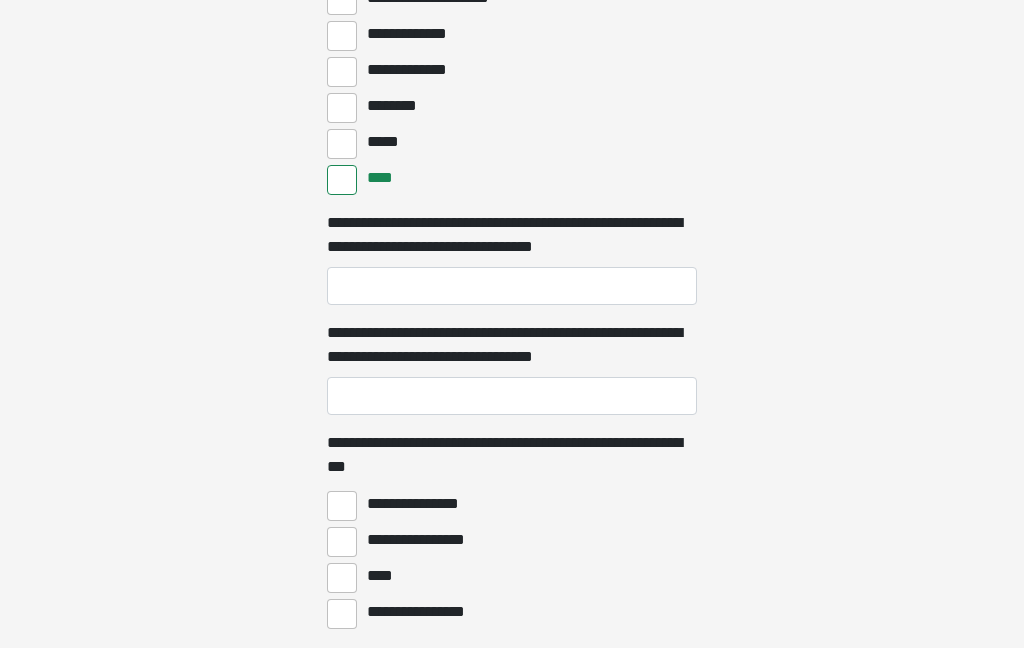 scroll, scrollTop: 5709, scrollLeft: 0, axis: vertical 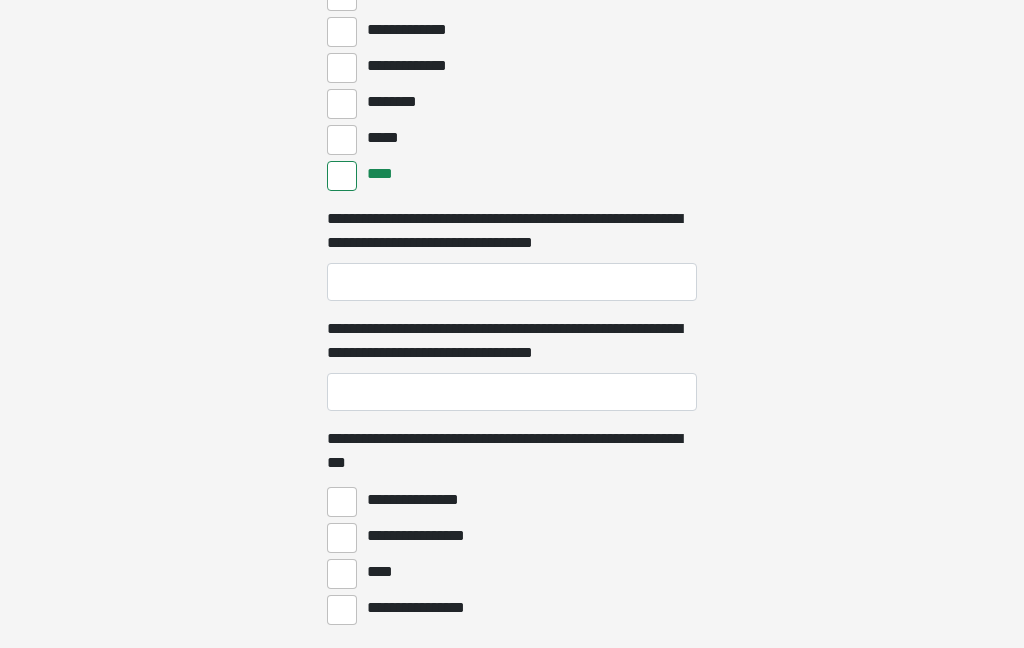 type on "**" 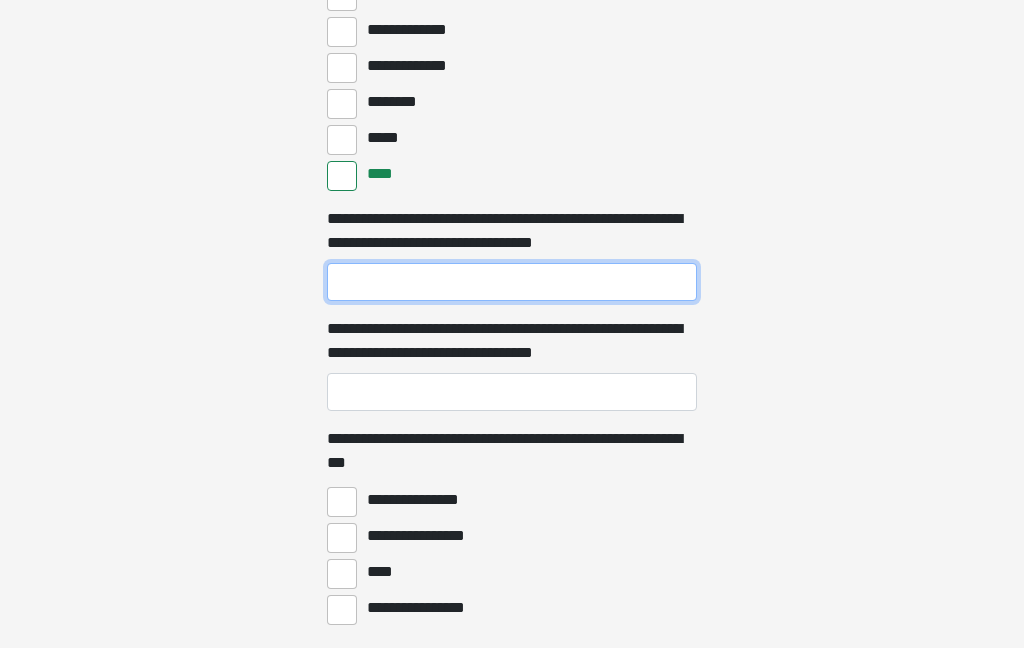 click on "**********" at bounding box center [512, 283] 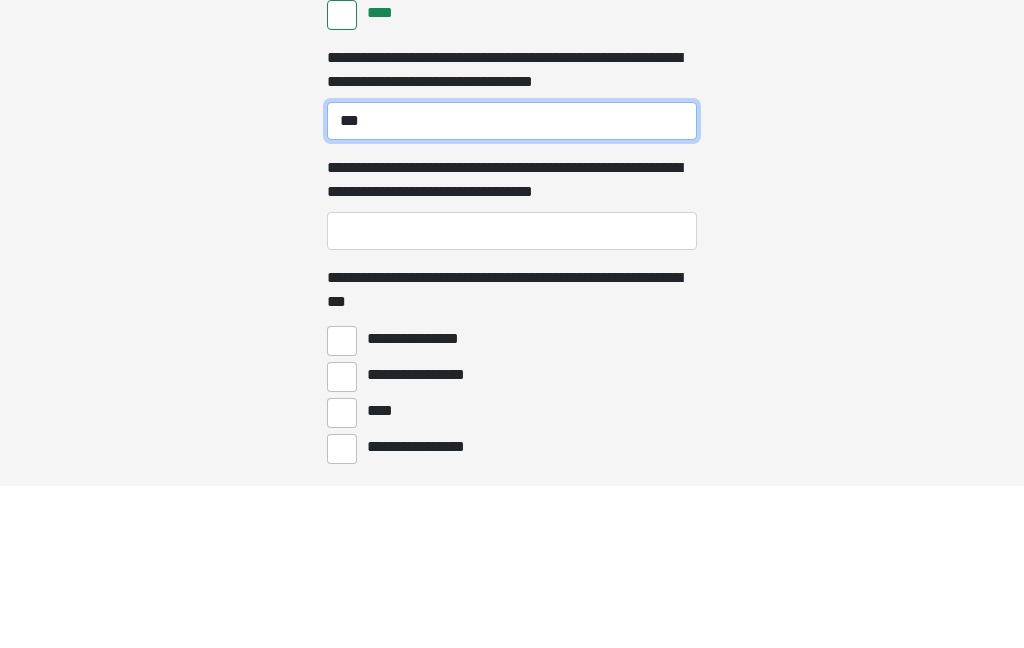 type on "***" 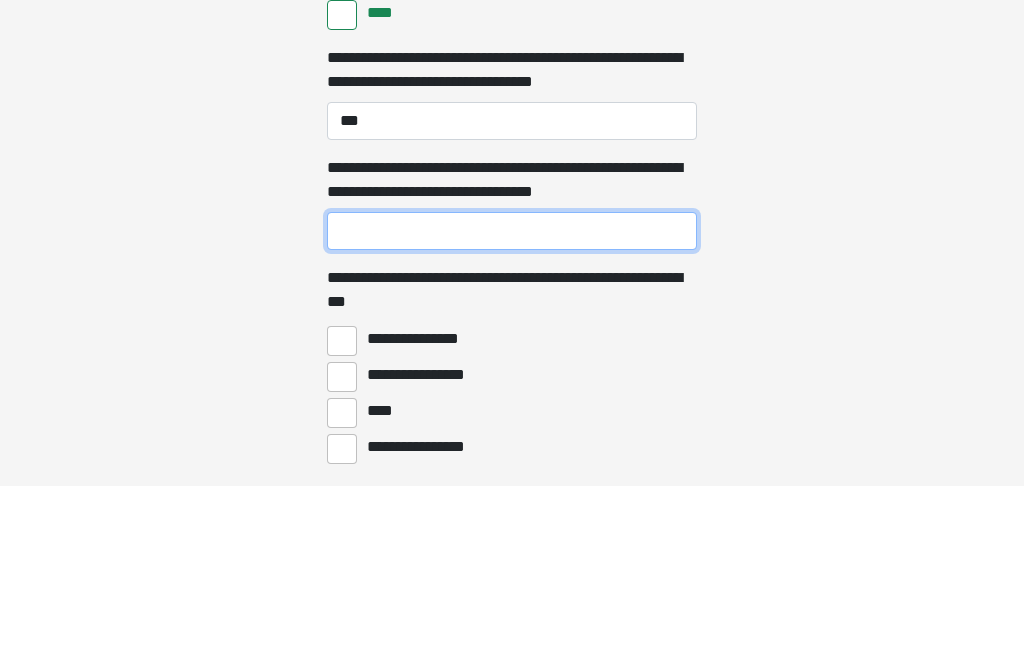 click on "**********" at bounding box center (512, 393) 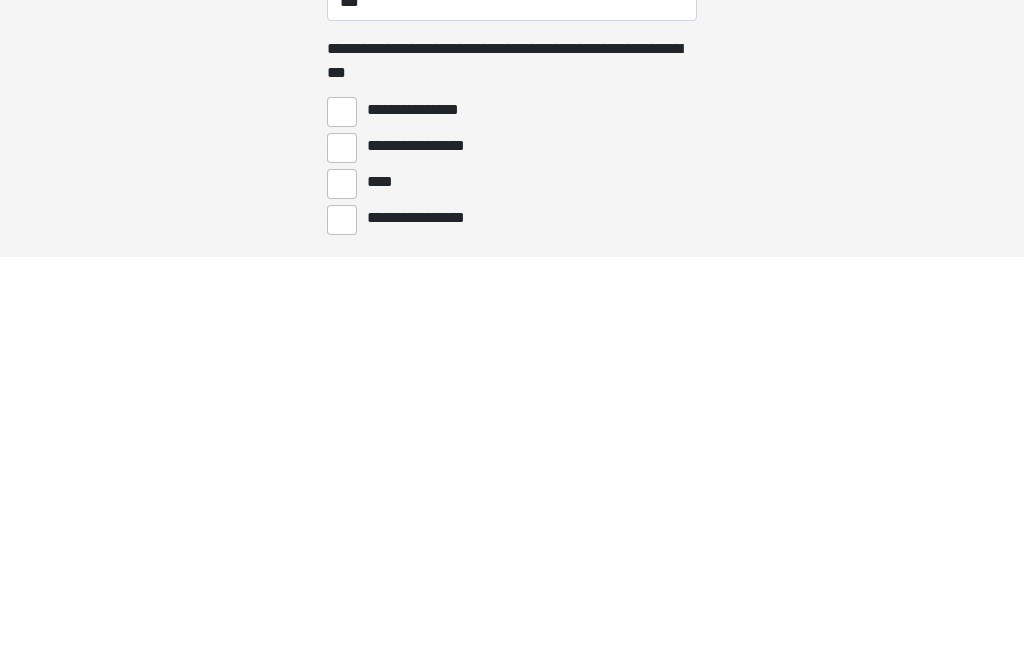 scroll, scrollTop: 6020, scrollLeft: 0, axis: vertical 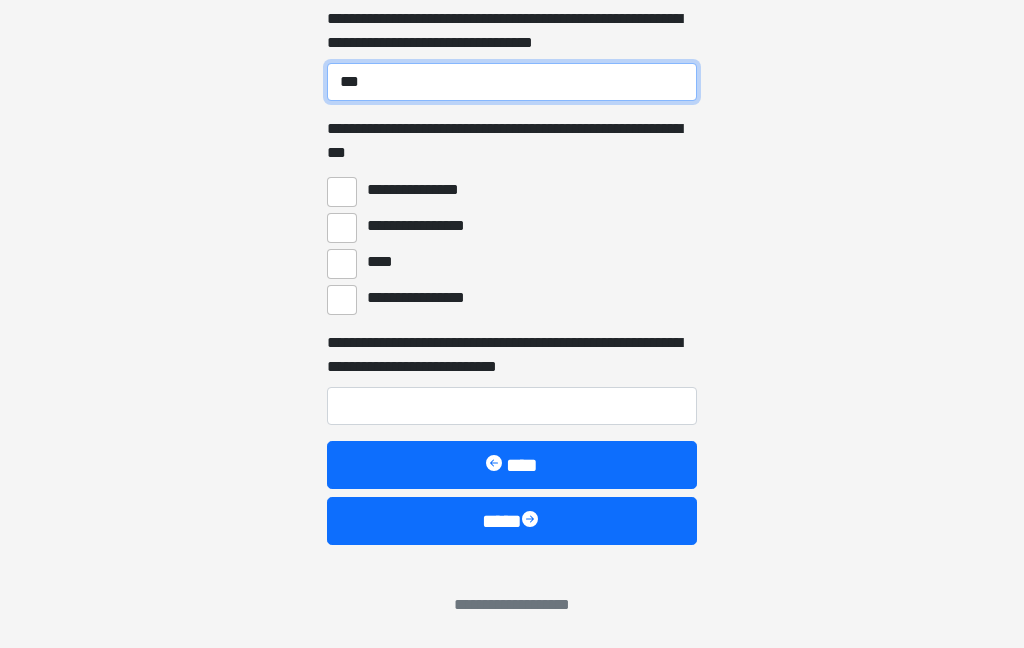 type on "***" 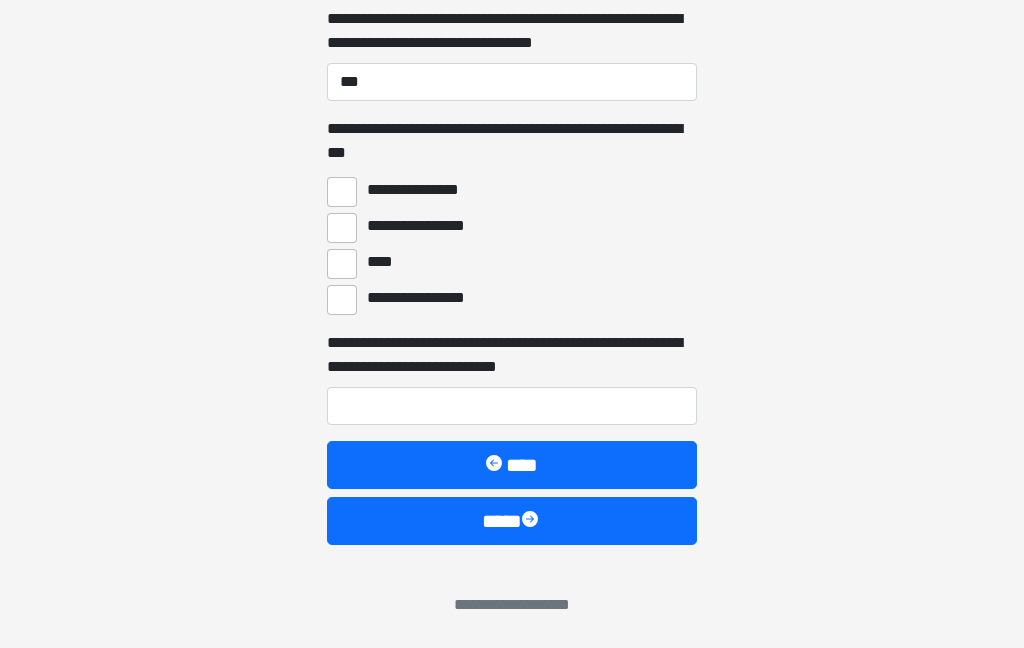 click on "****" at bounding box center [342, 264] 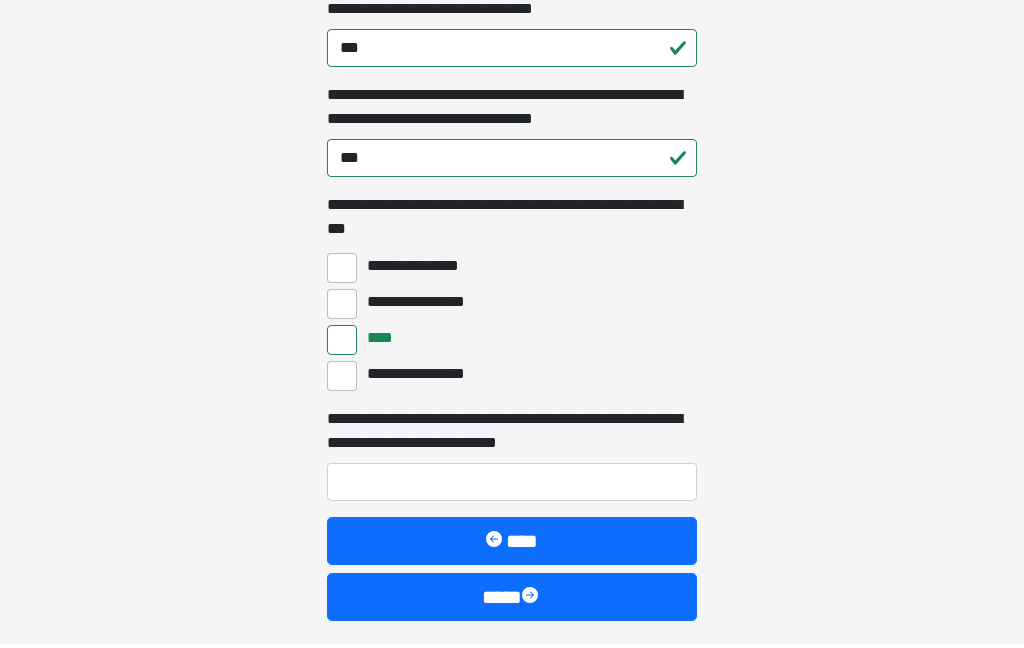 scroll, scrollTop: 5940, scrollLeft: 0, axis: vertical 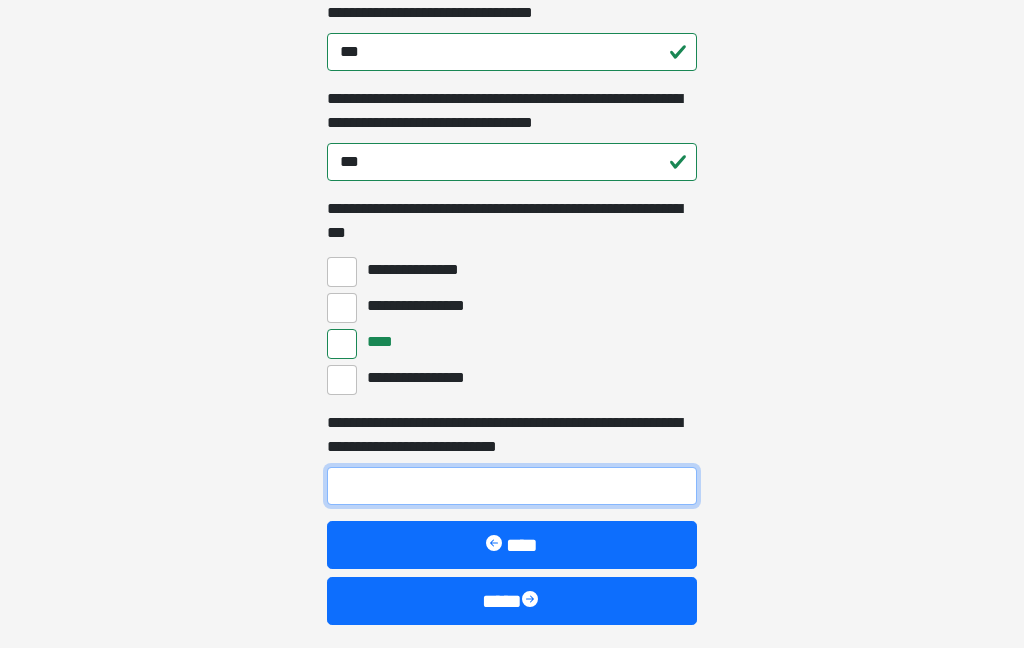 click on "**********" at bounding box center (512, 486) 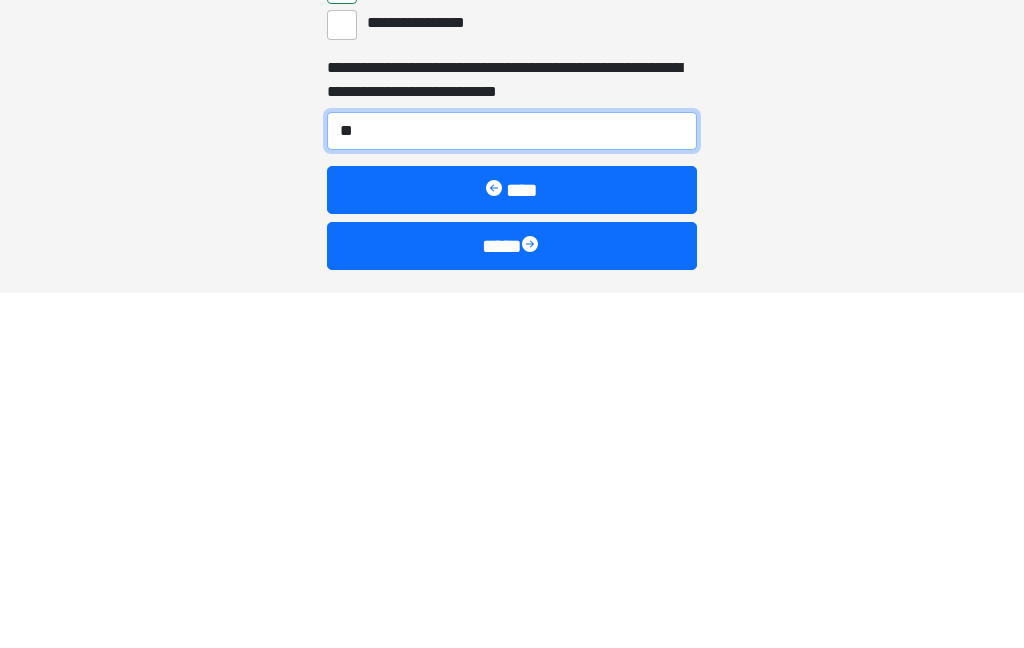 type on "**" 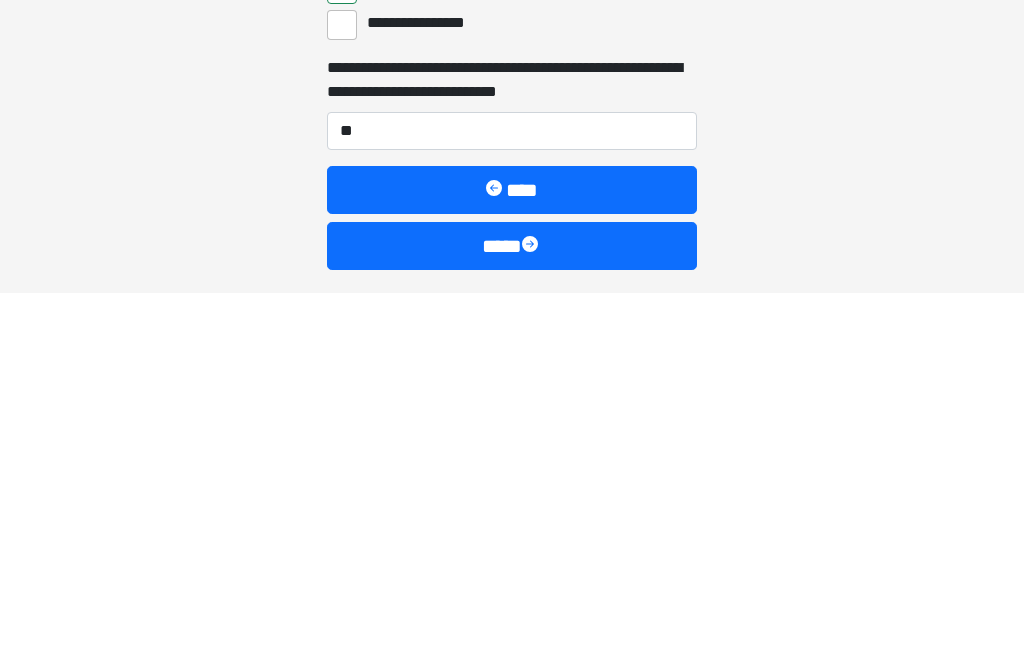 click on "****" at bounding box center [512, 601] 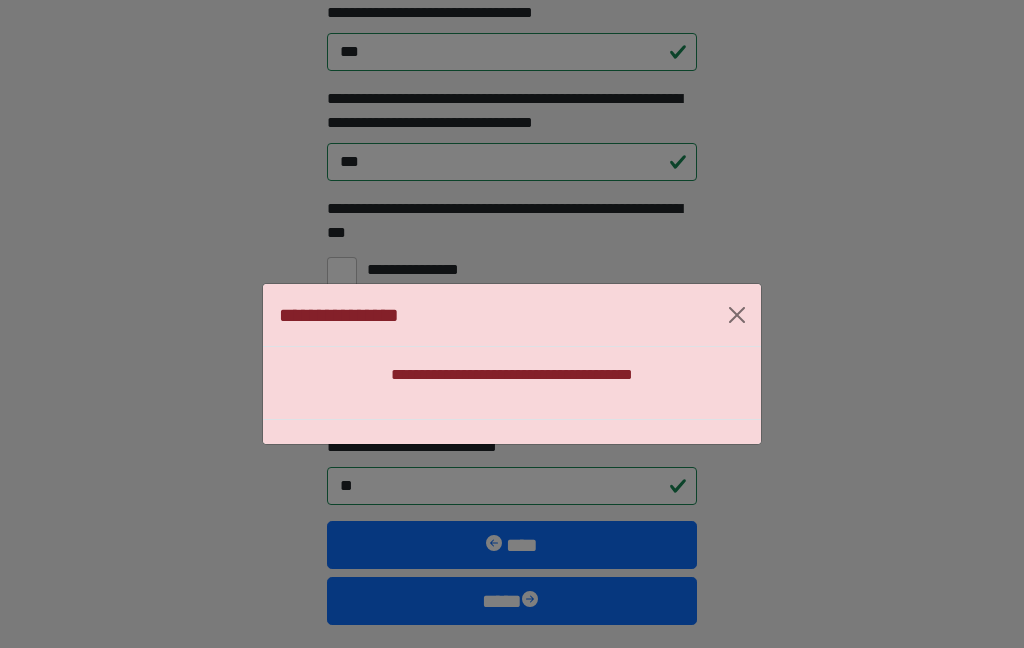 click at bounding box center [737, 315] 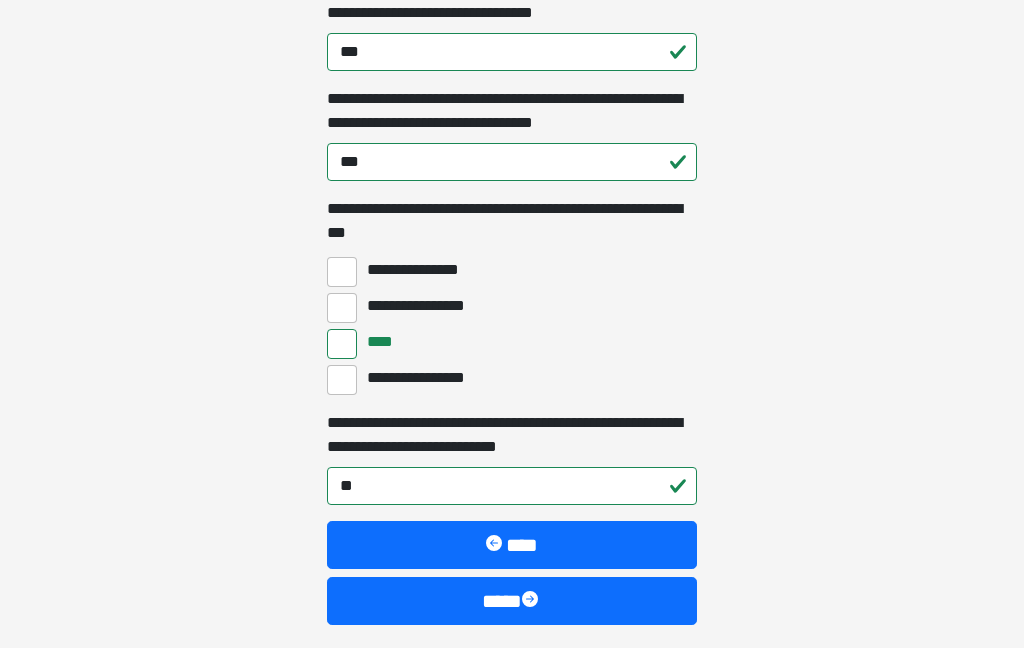 click on "****" at bounding box center (512, 545) 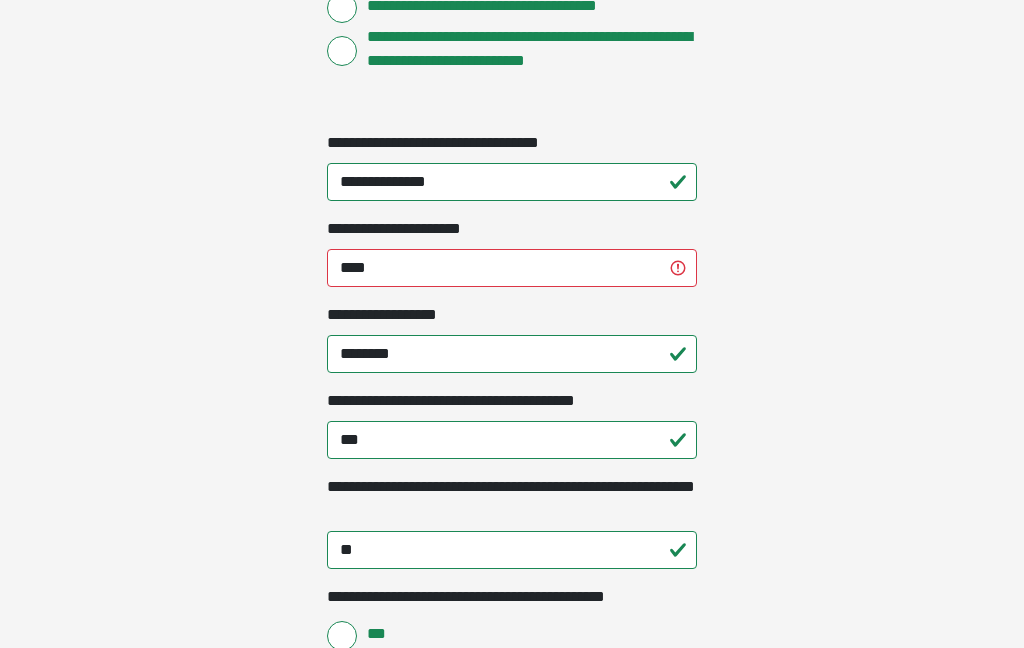 scroll, scrollTop: 2229, scrollLeft: 0, axis: vertical 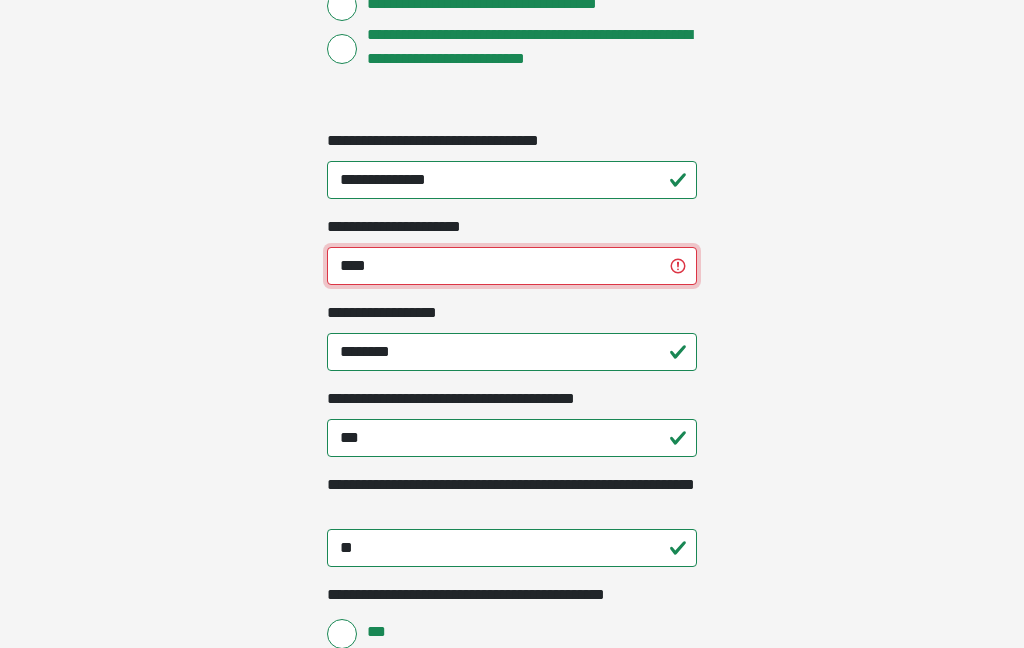 click on "****" at bounding box center (512, 267) 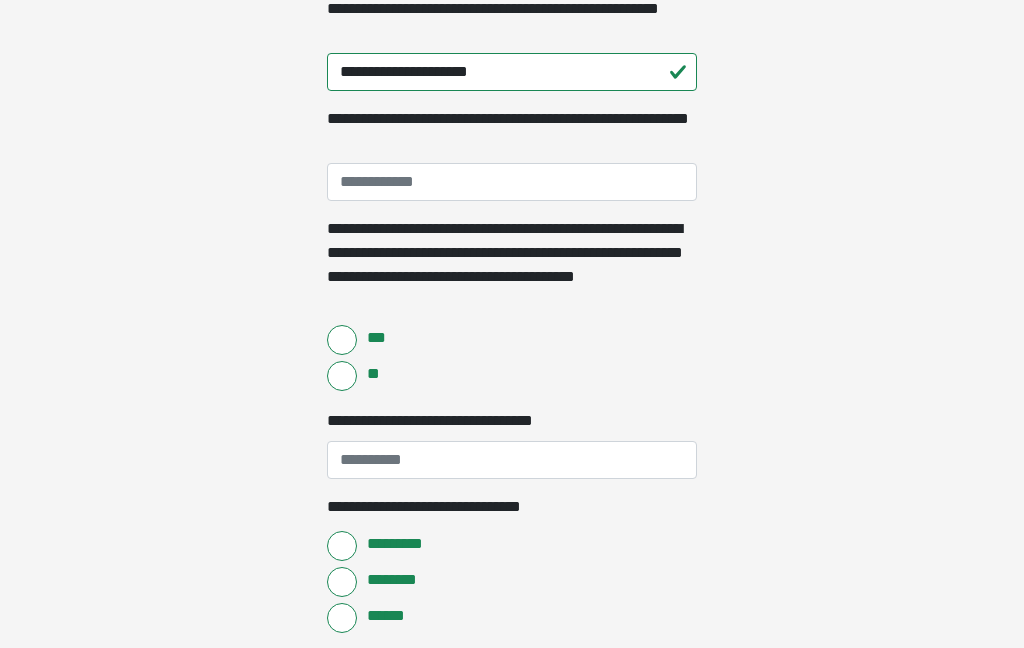 scroll, scrollTop: 590, scrollLeft: 0, axis: vertical 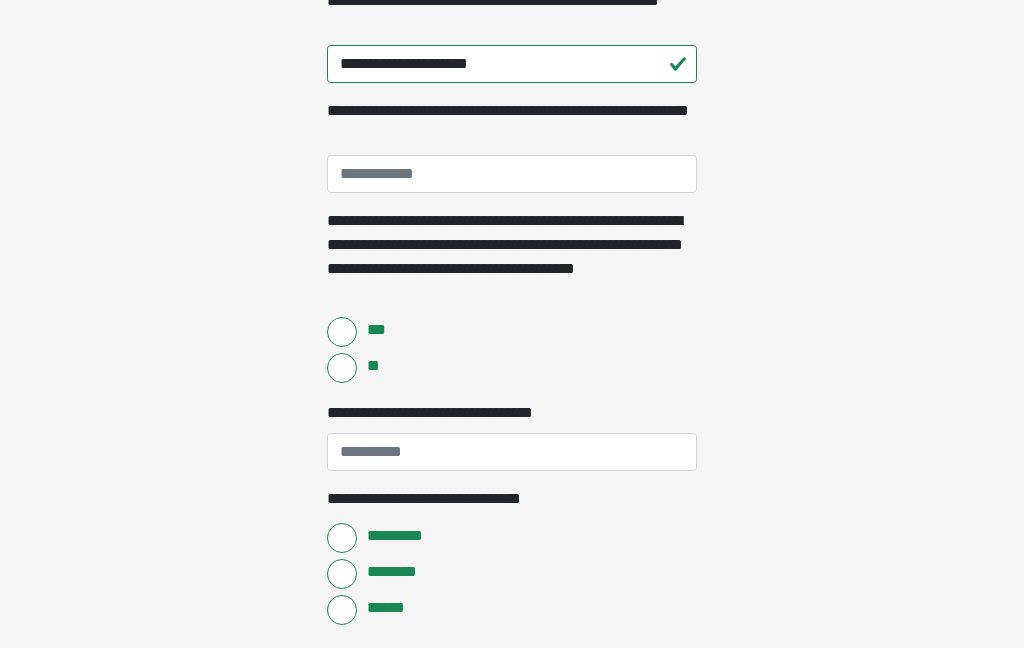 type on "*****" 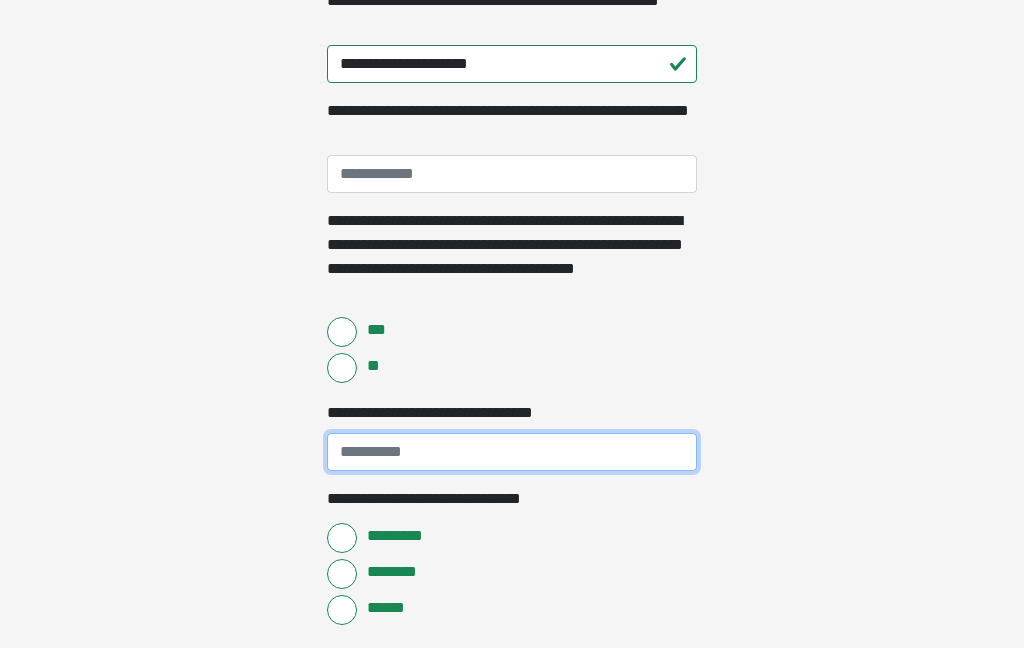 click on "**********" at bounding box center (512, 452) 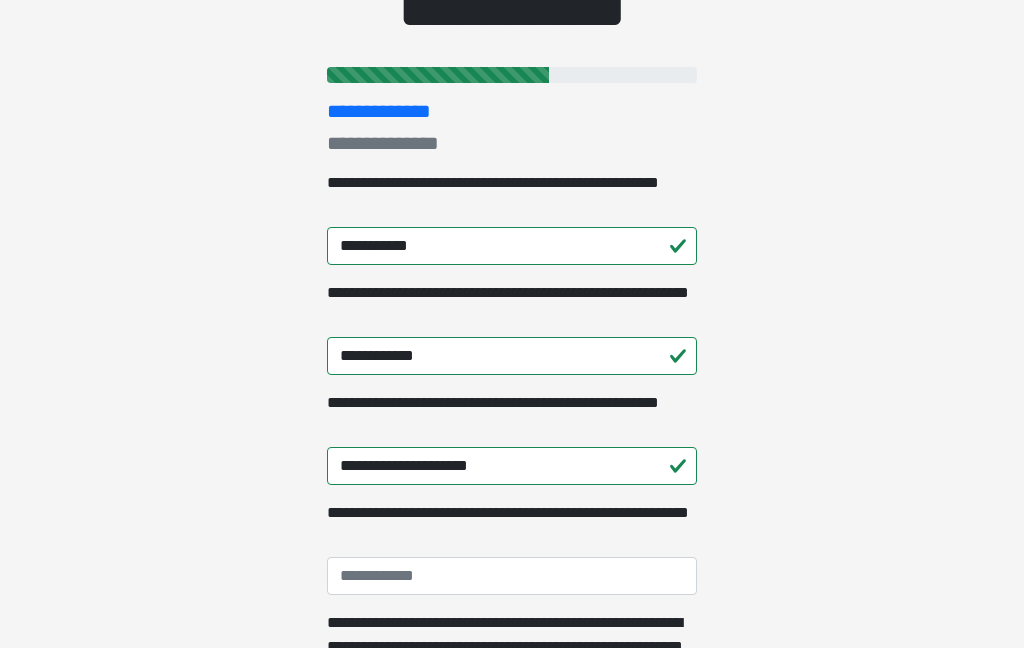 scroll, scrollTop: 184, scrollLeft: 0, axis: vertical 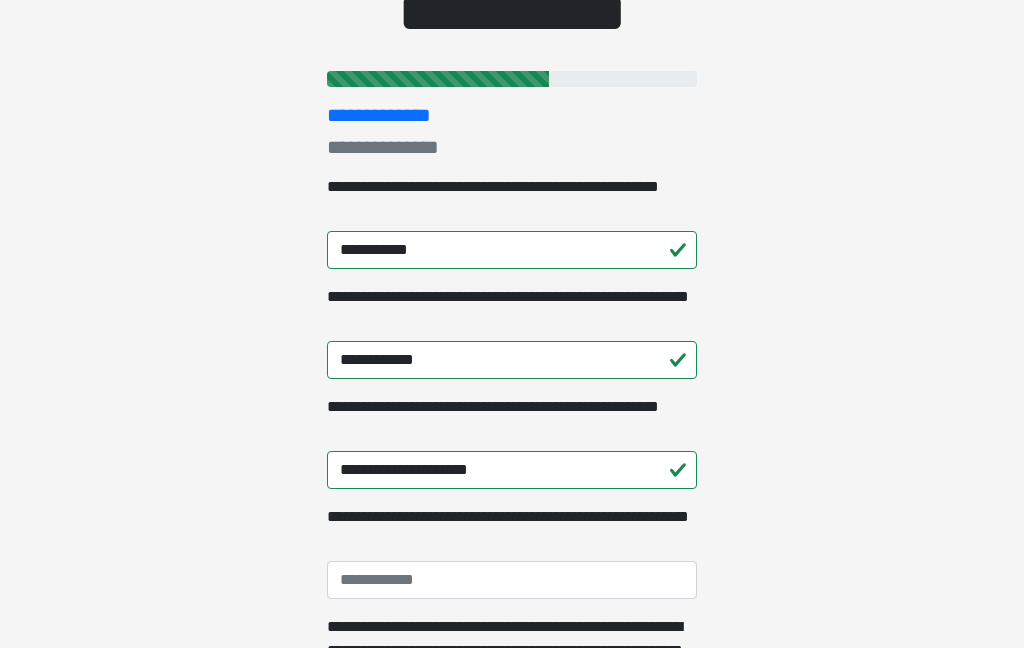 type on "********" 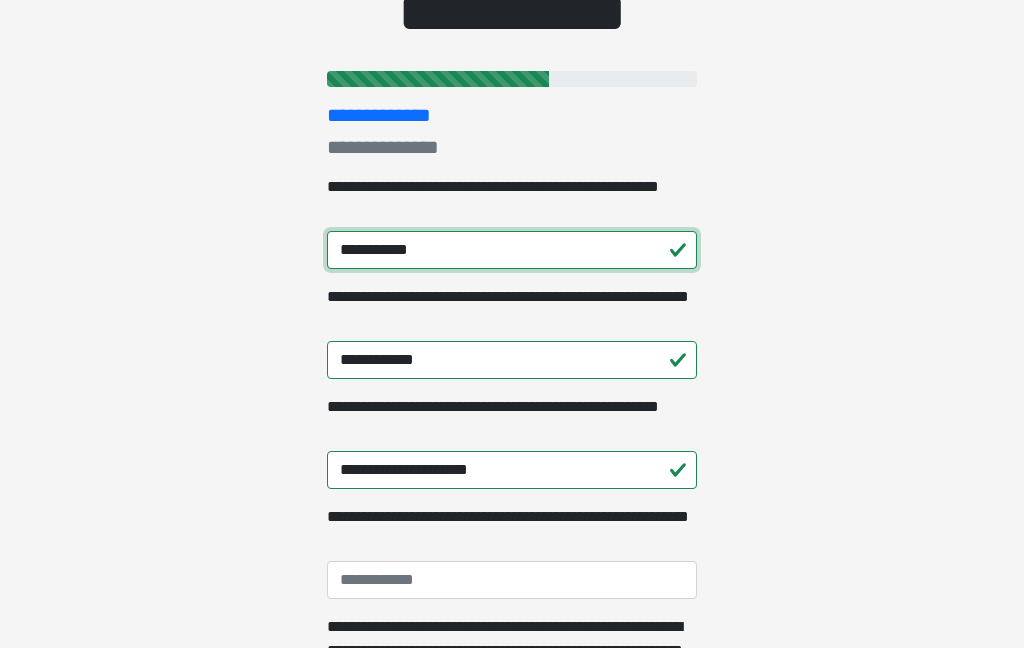 click on "**********" at bounding box center (512, 250) 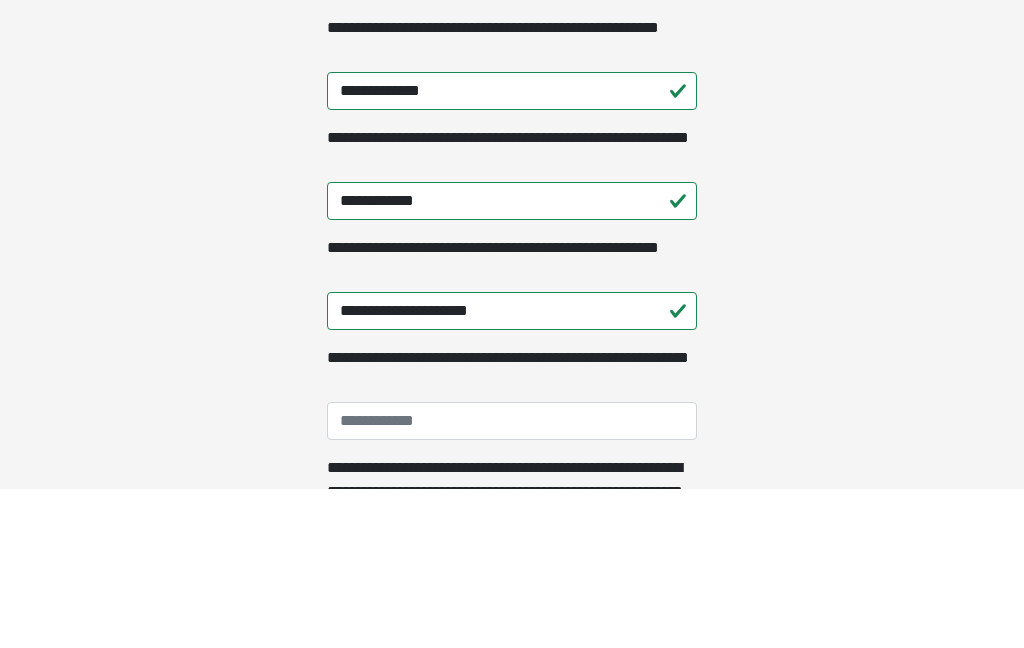 scroll, scrollTop: 343, scrollLeft: 0, axis: vertical 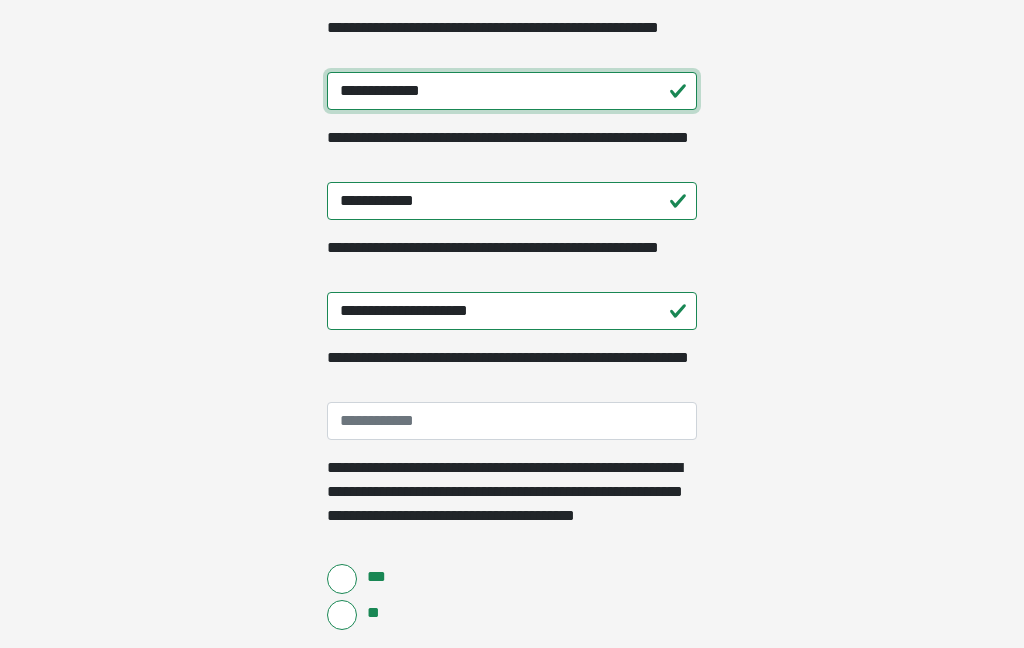 type on "**********" 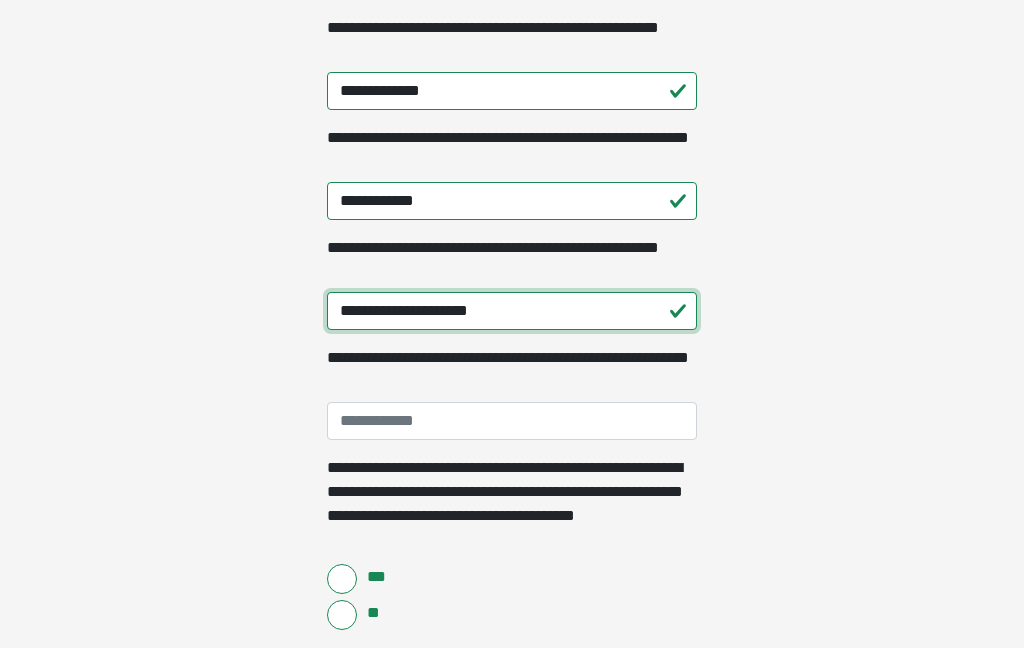 click on "**********" at bounding box center (512, 311) 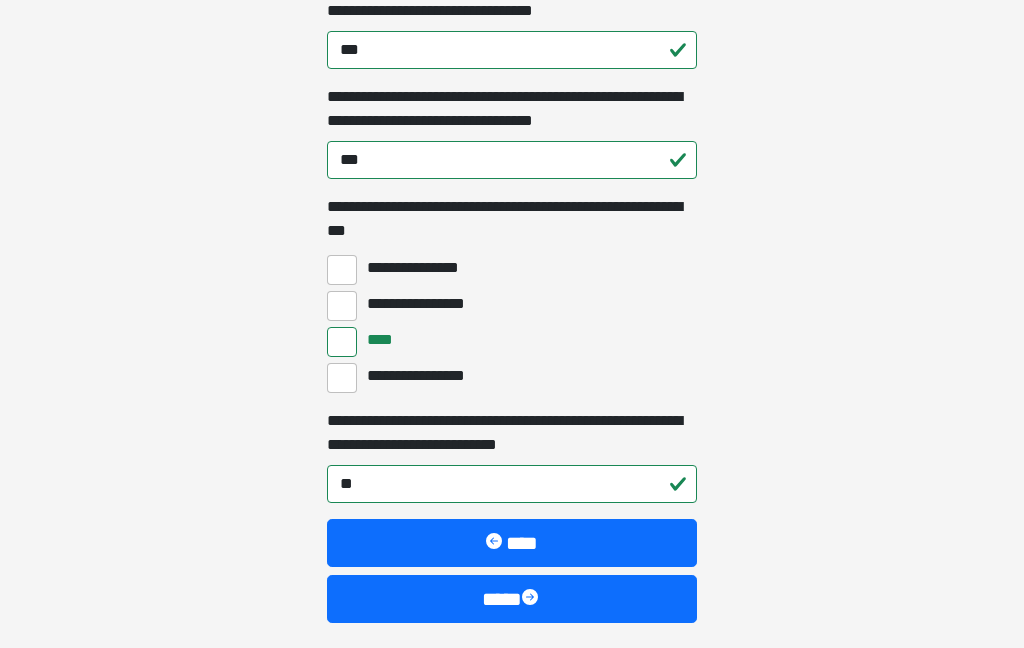 scroll, scrollTop: 5932, scrollLeft: 0, axis: vertical 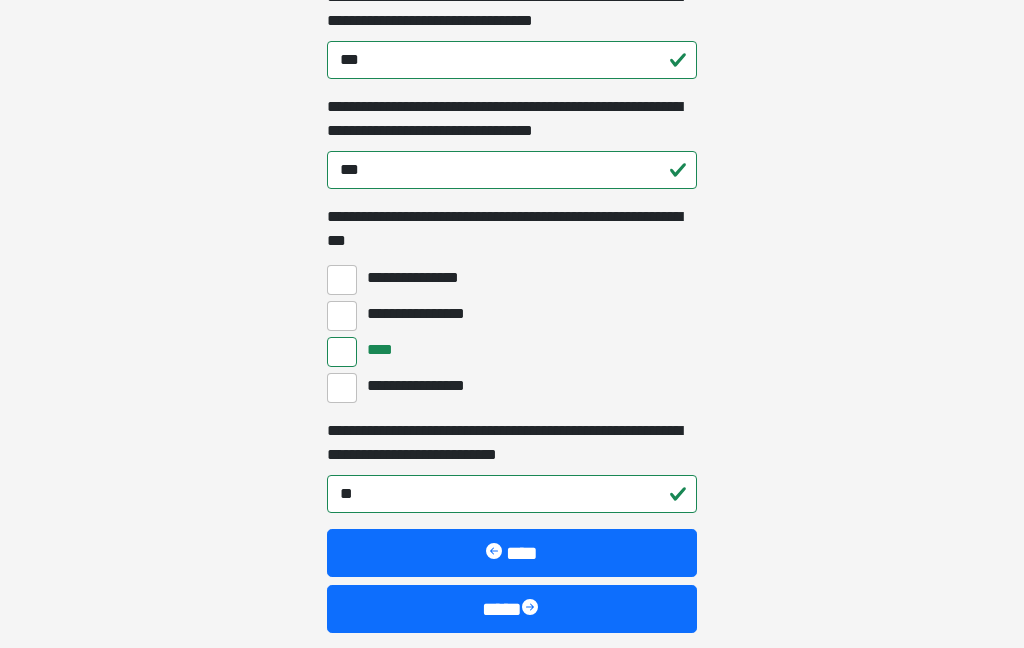 type on "**********" 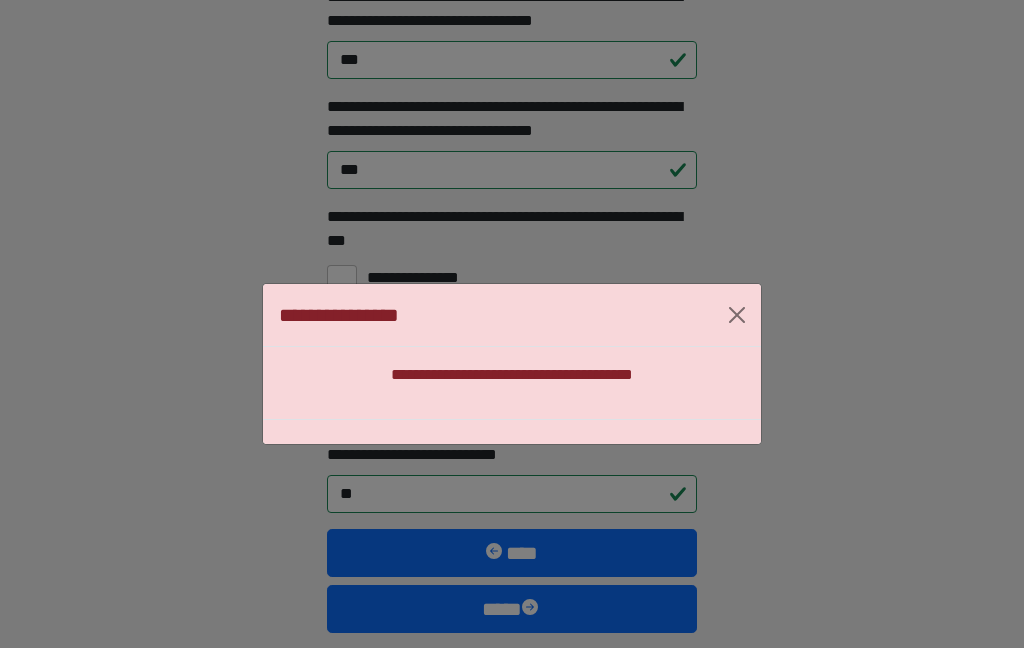 click at bounding box center [737, 315] 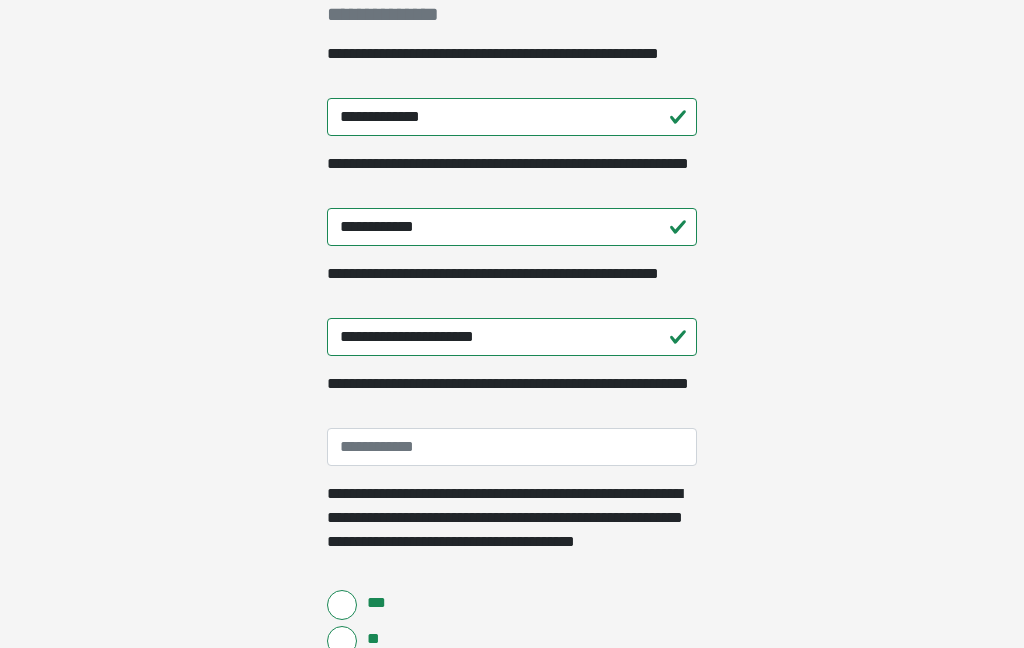 scroll, scrollTop: 318, scrollLeft: 0, axis: vertical 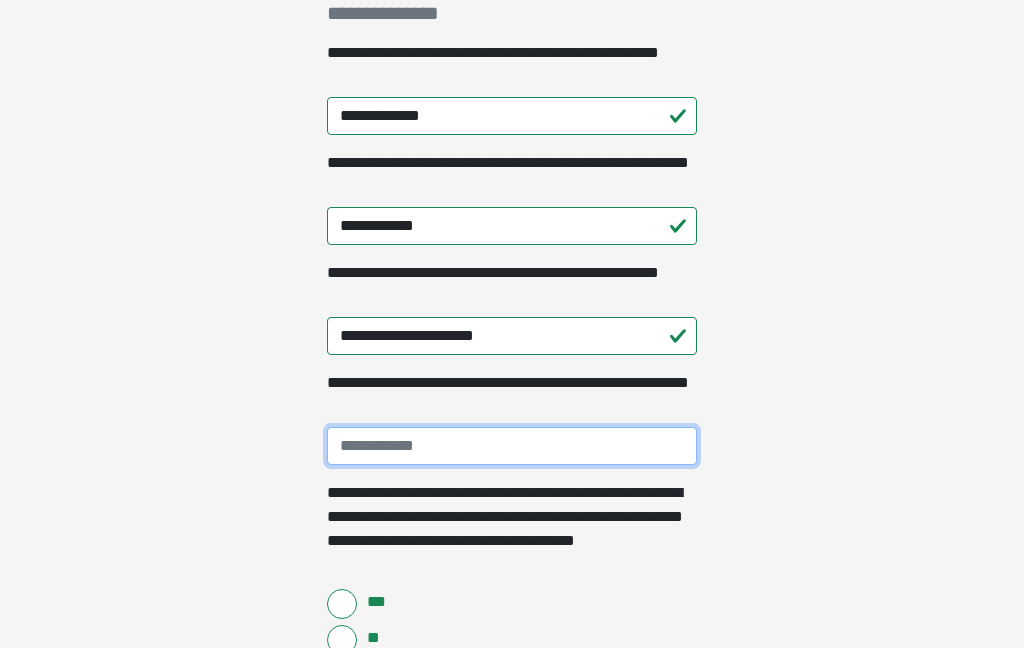 click on "**********" at bounding box center [512, 446] 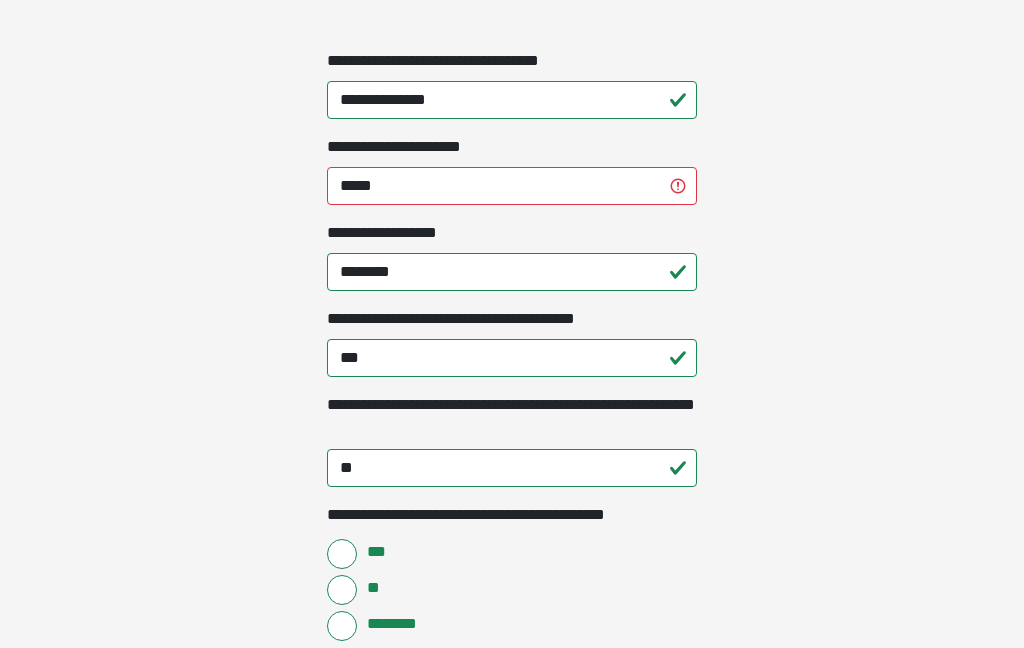 scroll, scrollTop: 2317, scrollLeft: 0, axis: vertical 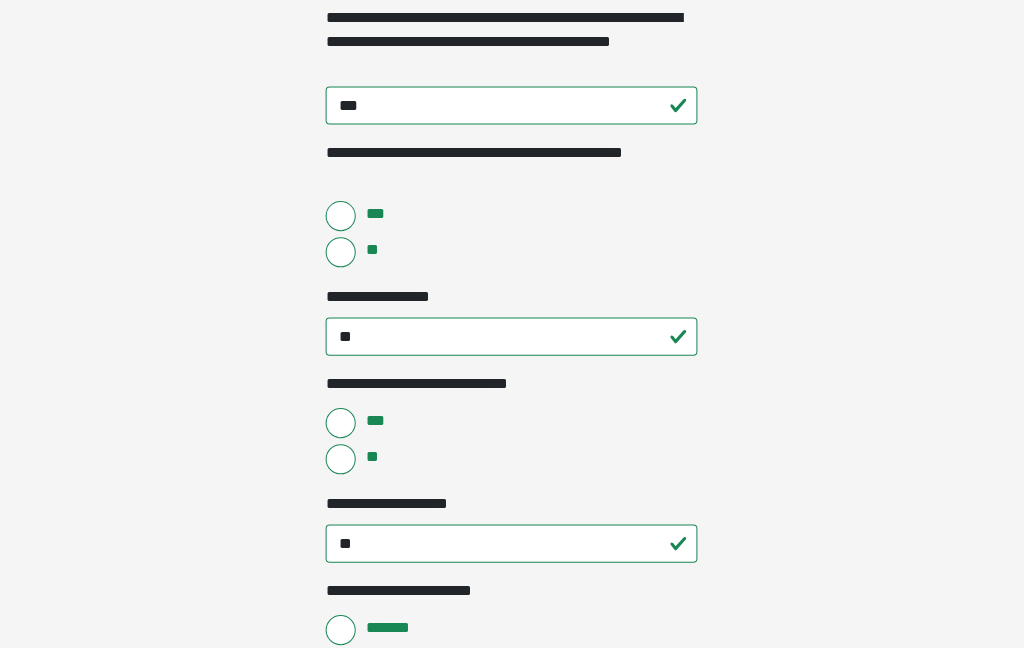type on "**********" 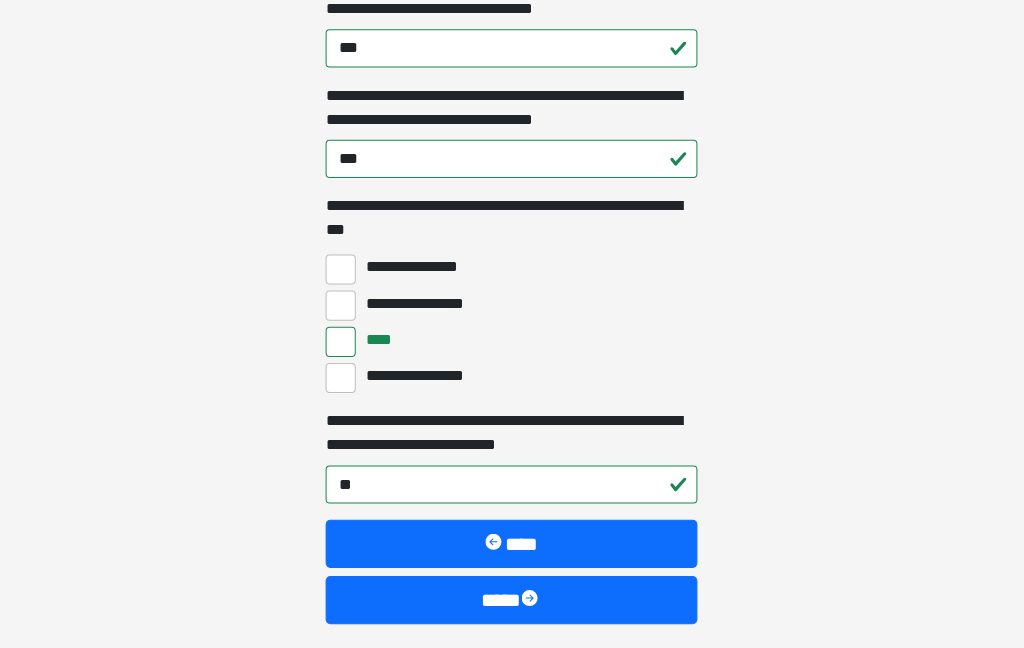 scroll, scrollTop: 5943, scrollLeft: 0, axis: vertical 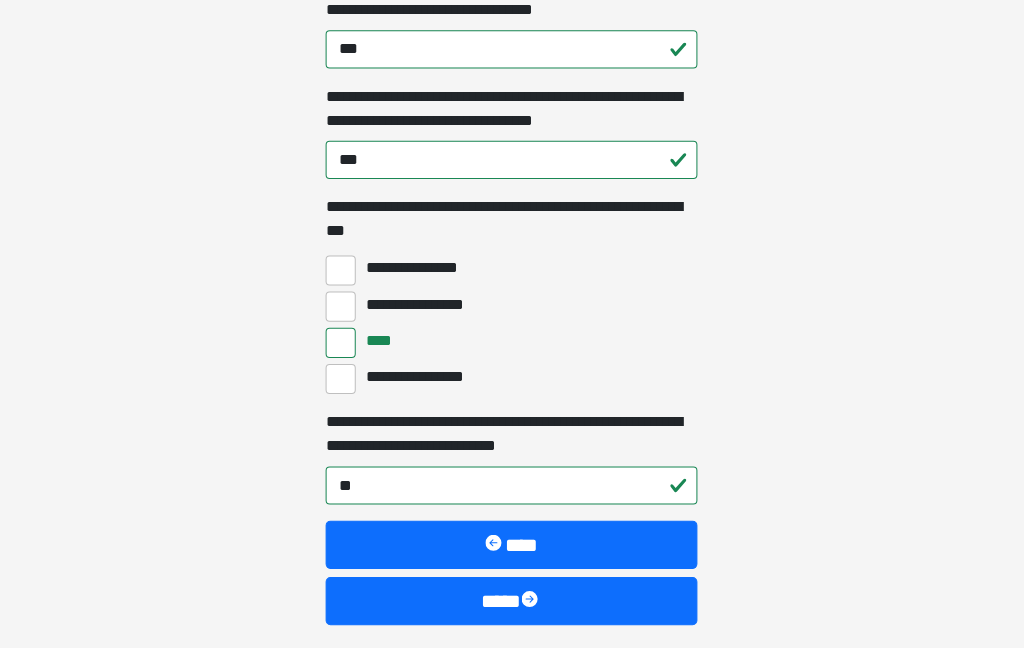 click on "****" at bounding box center [512, 542] 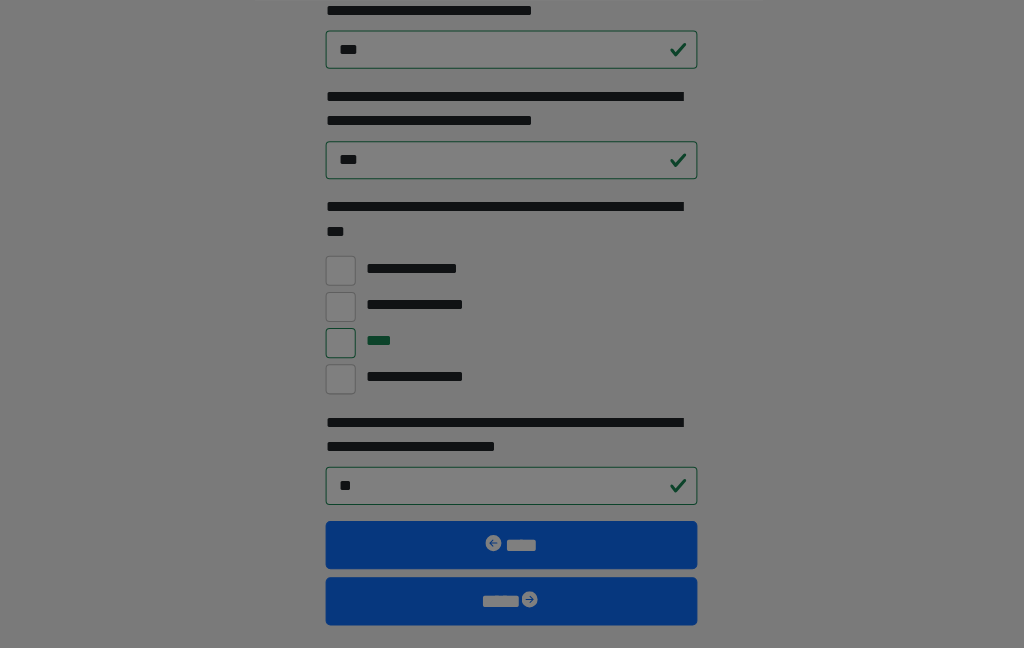 scroll, scrollTop: 5943, scrollLeft: 0, axis: vertical 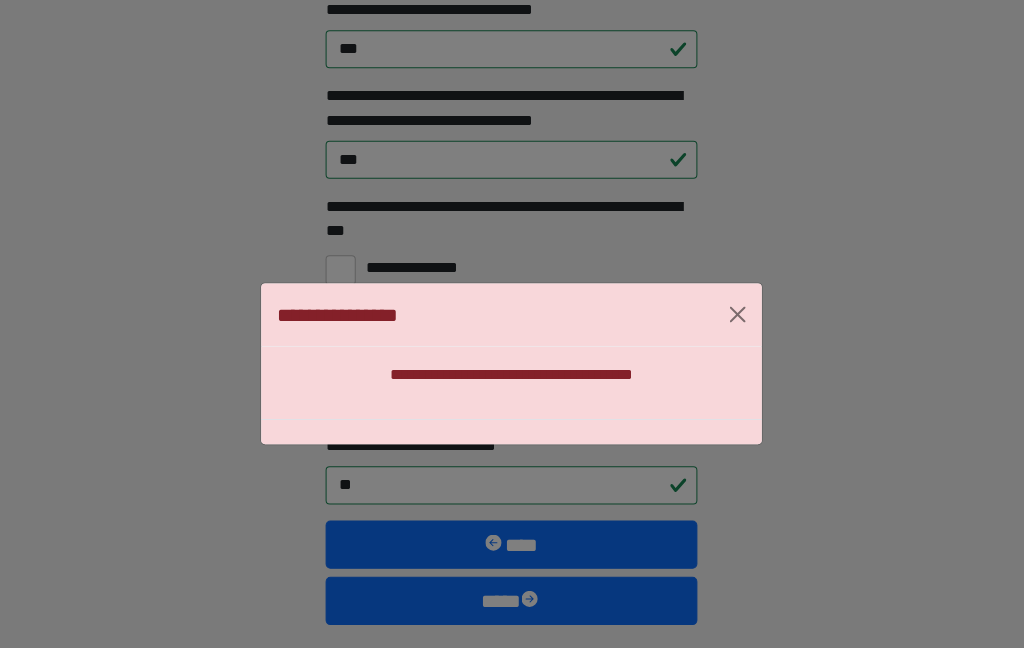 click on "**********" at bounding box center [512, 362] 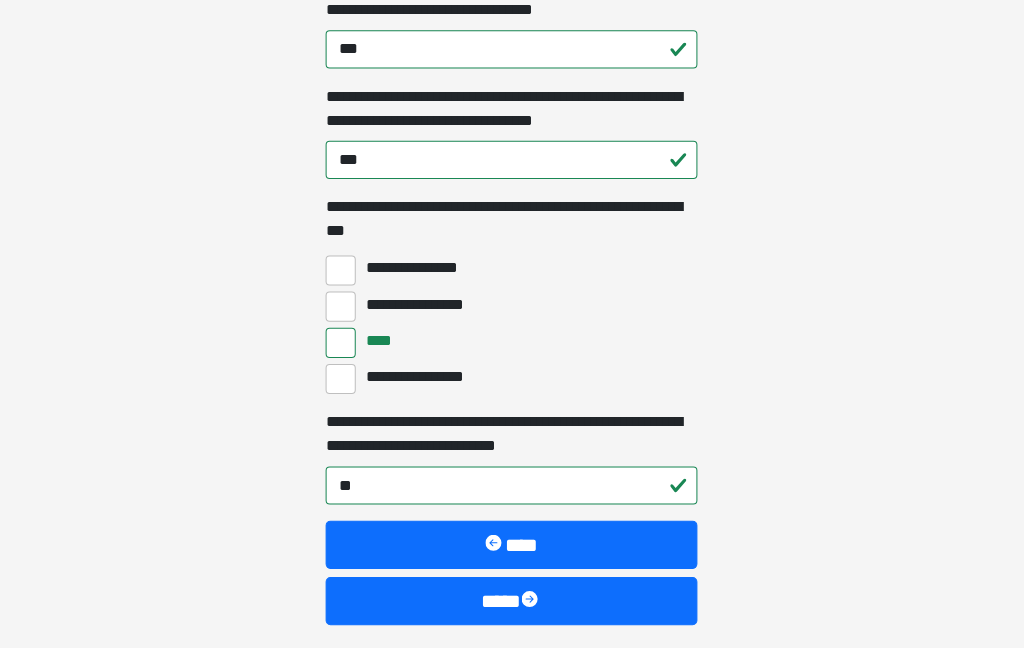click at bounding box center [532, 598] 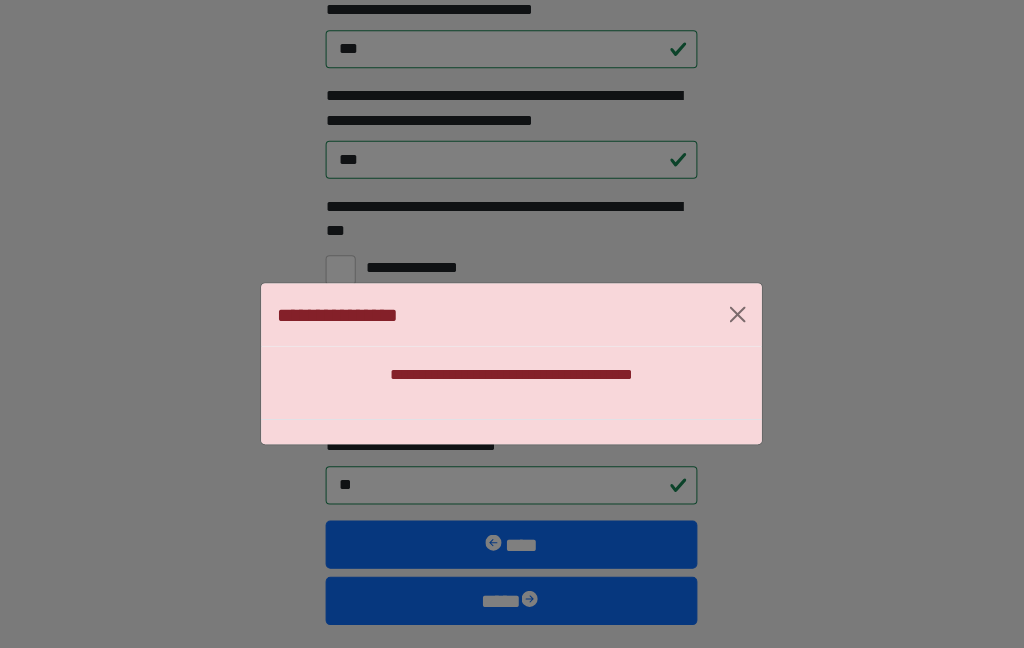 click at bounding box center (737, 313) 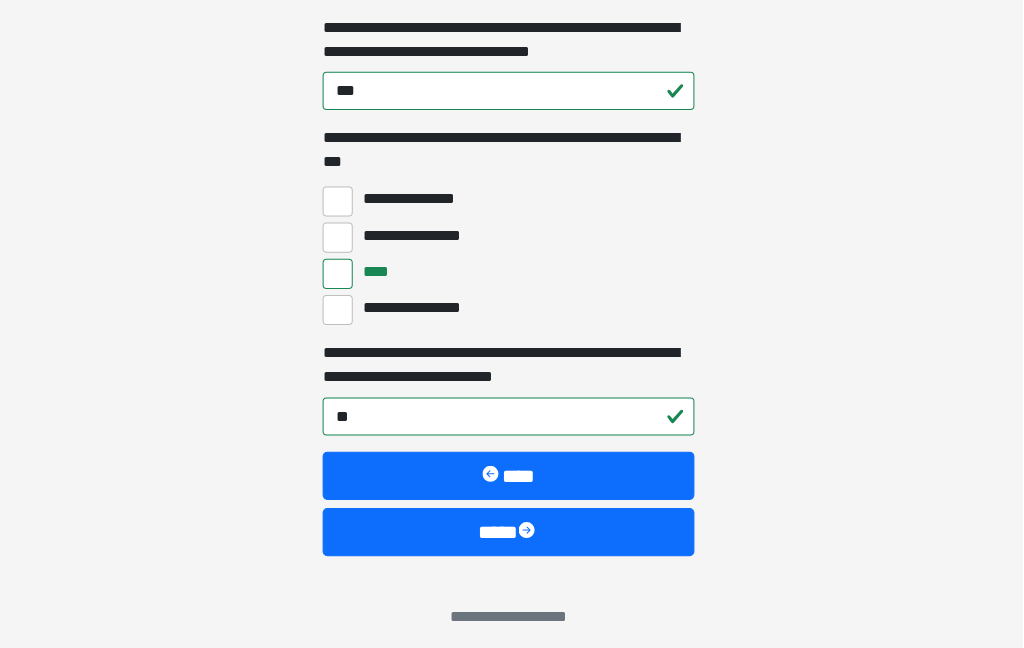 scroll, scrollTop: 6020, scrollLeft: 0, axis: vertical 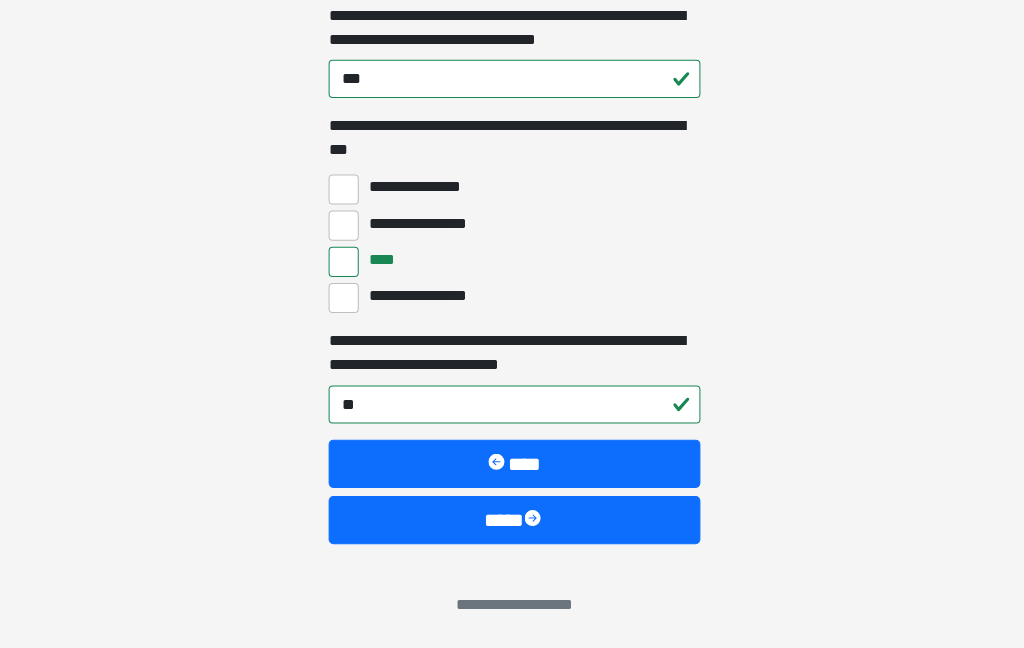 click on "****" at bounding box center [512, 521] 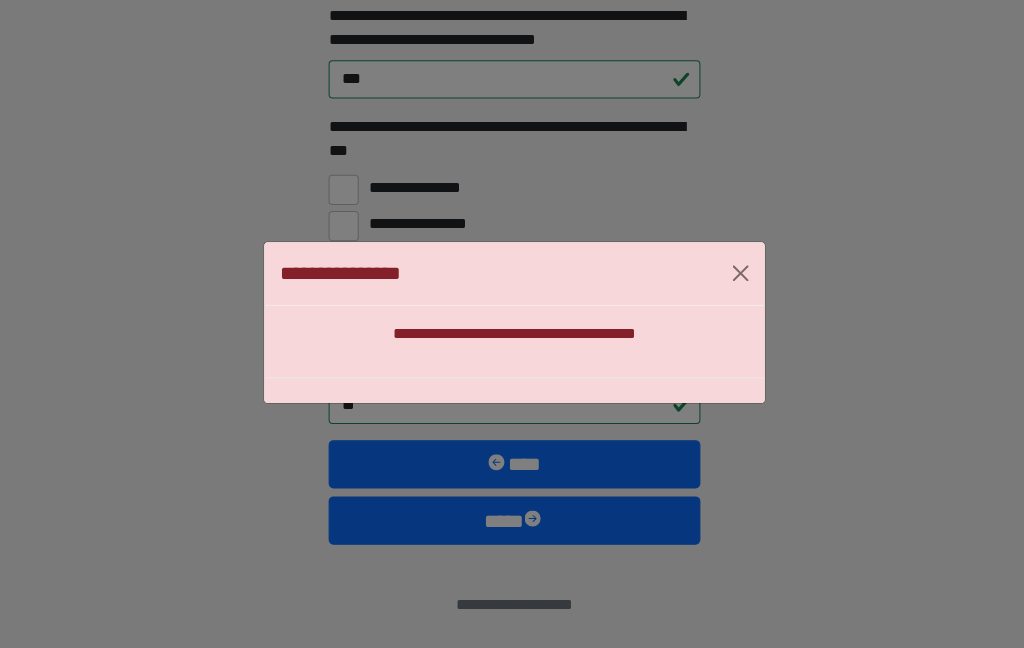 click at bounding box center (737, 275) 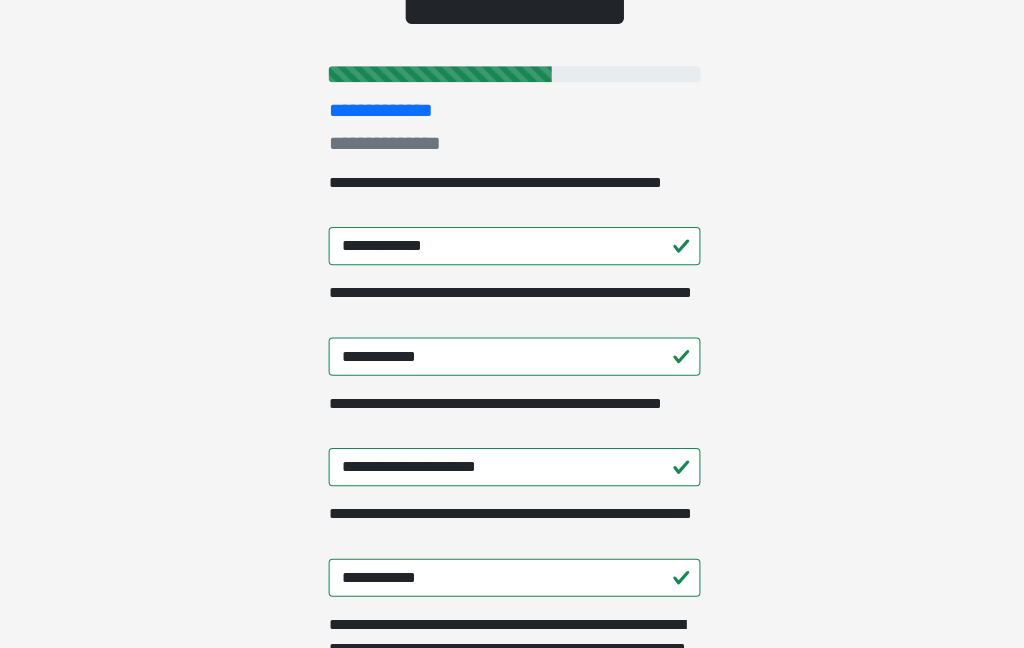 scroll, scrollTop: 191, scrollLeft: 0, axis: vertical 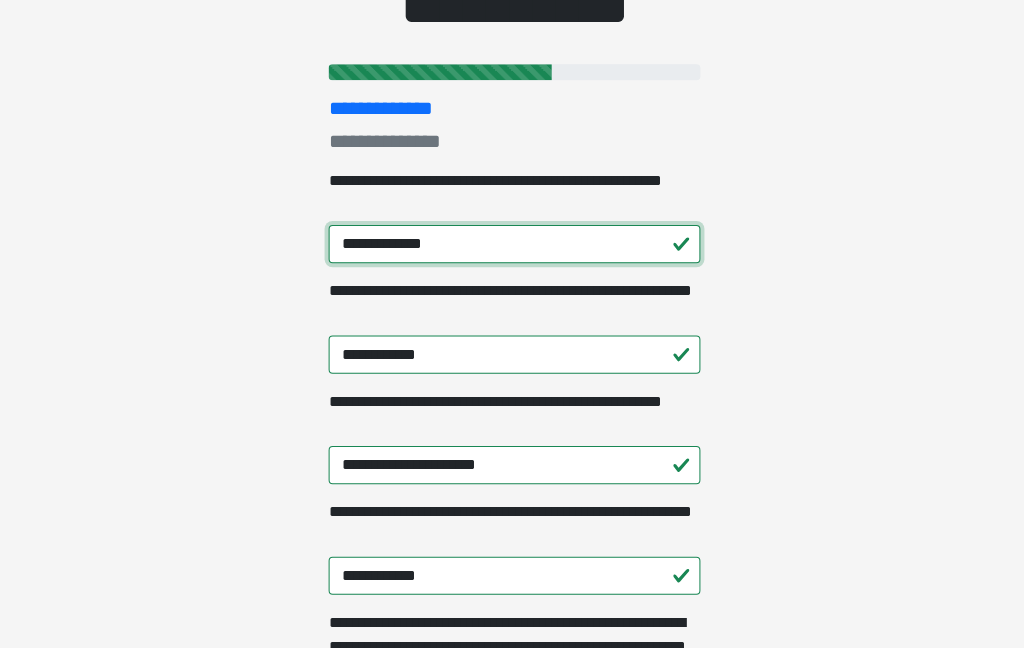 click on "**********" at bounding box center (512, 243) 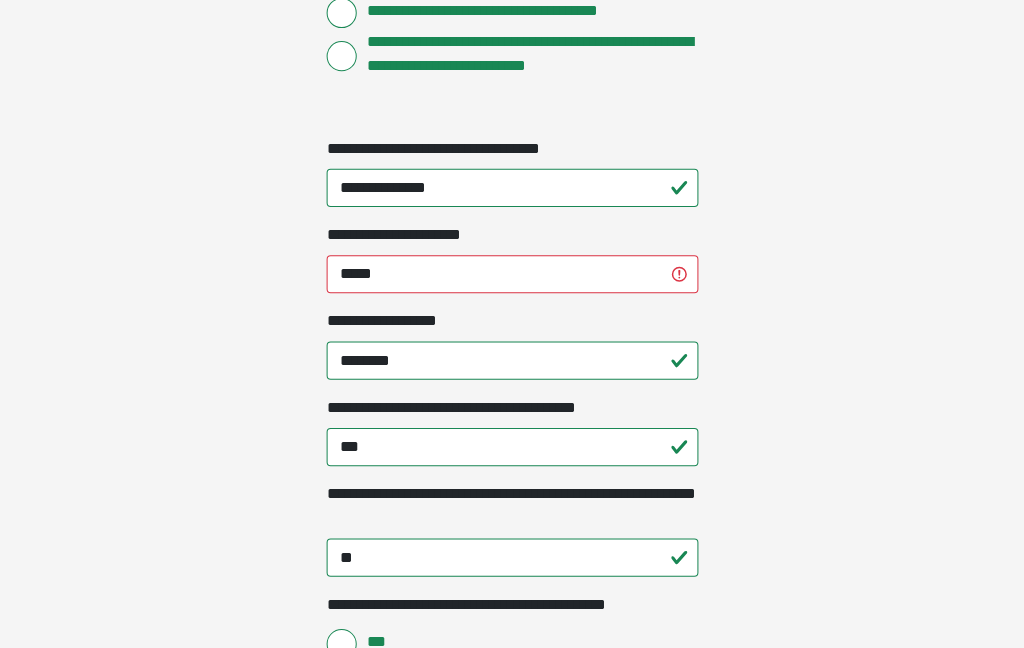 scroll, scrollTop: 2224, scrollLeft: 0, axis: vertical 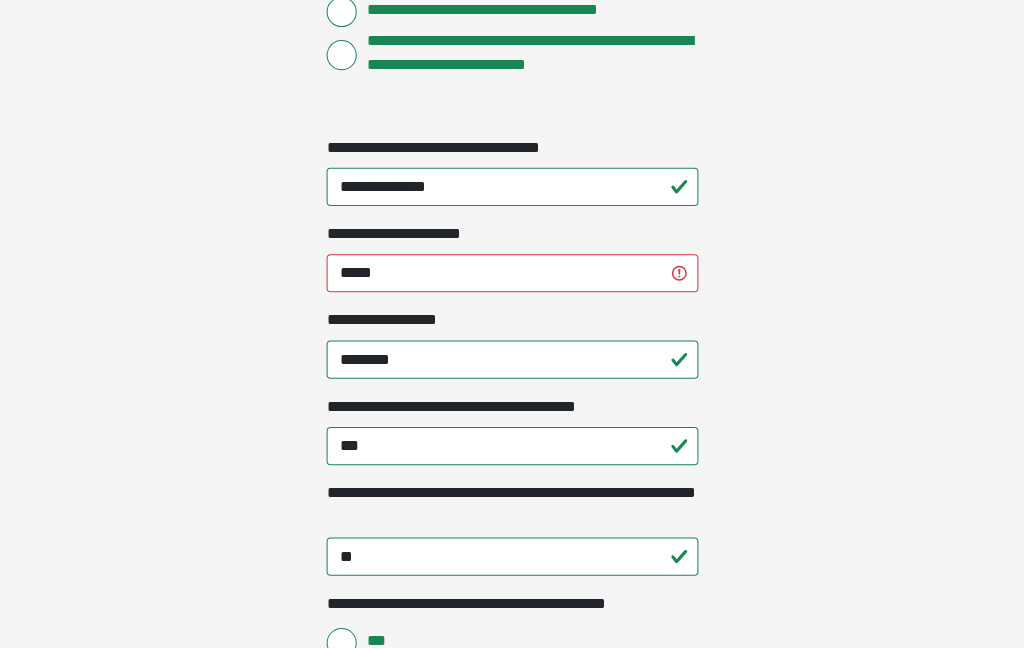 type on "**********" 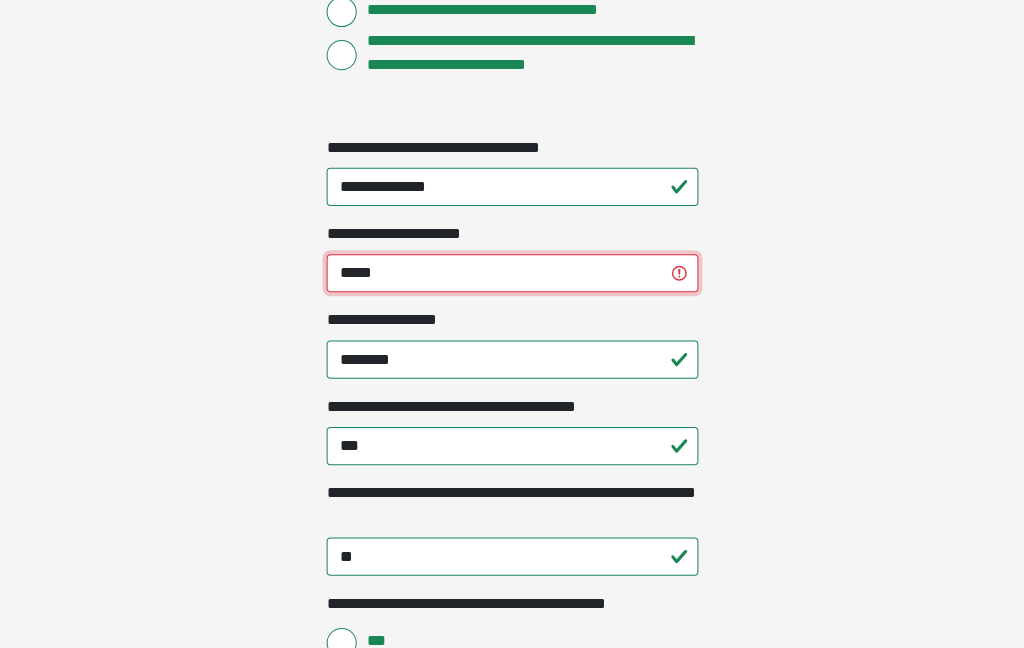 click on "*****" at bounding box center (512, 272) 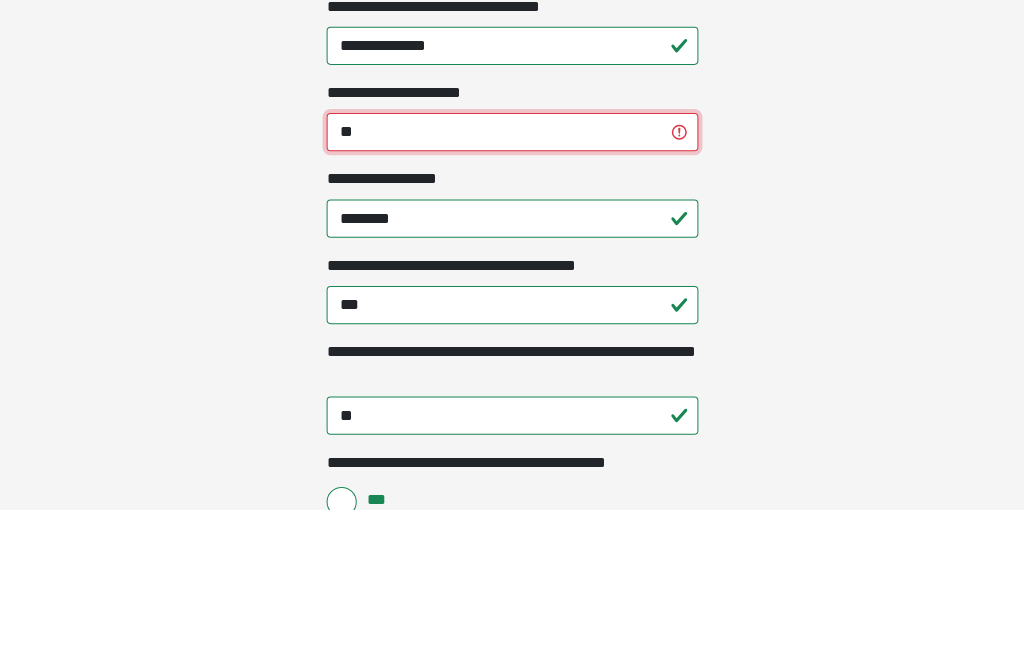 type on "*" 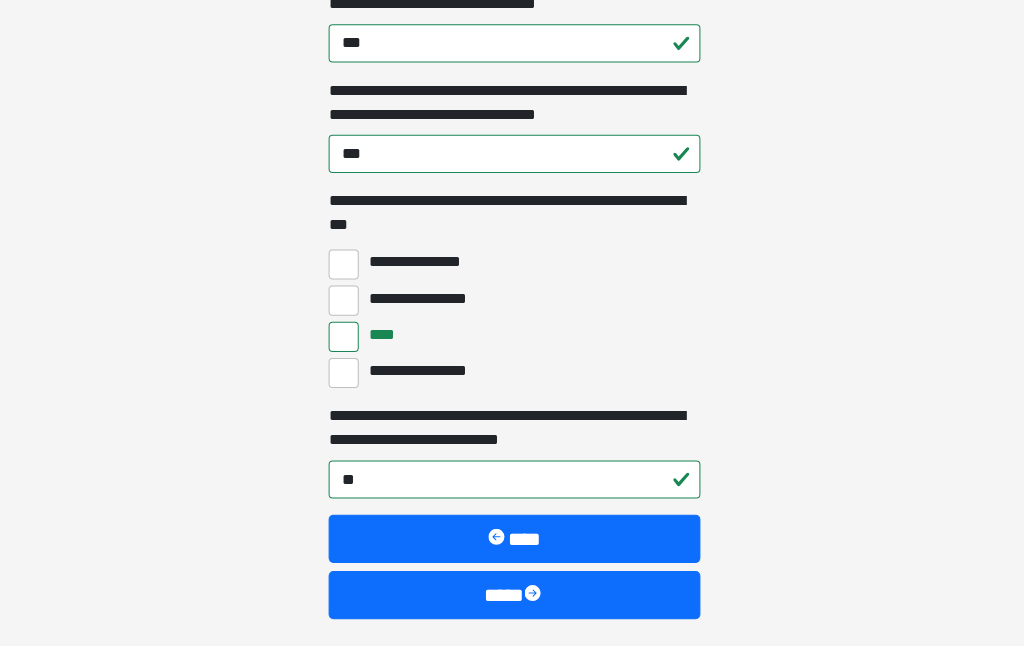 scroll, scrollTop: 6020, scrollLeft: 0, axis: vertical 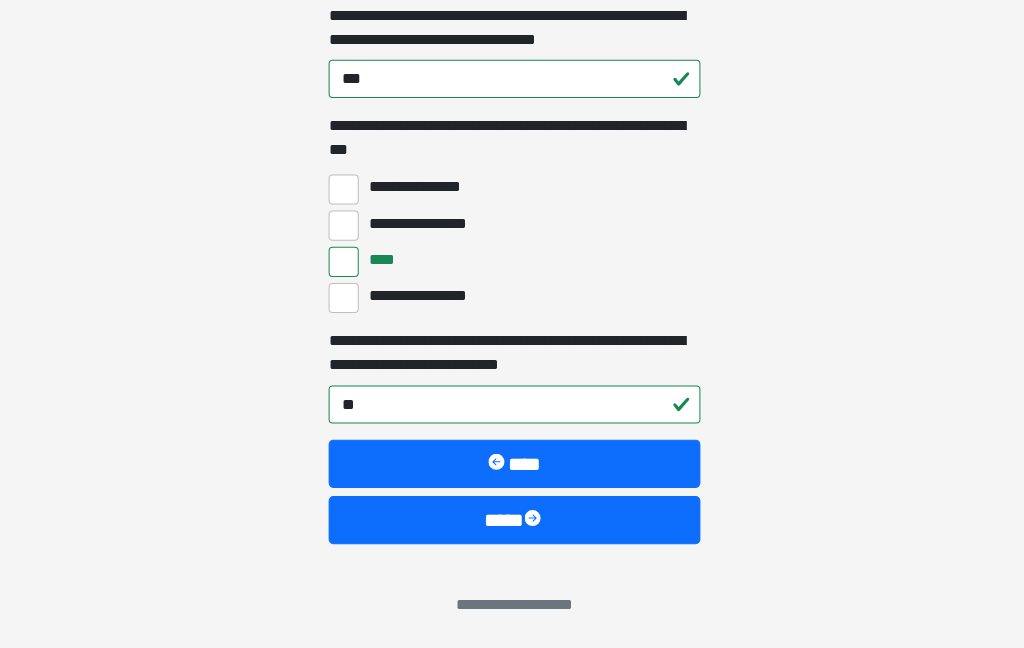 type on "**" 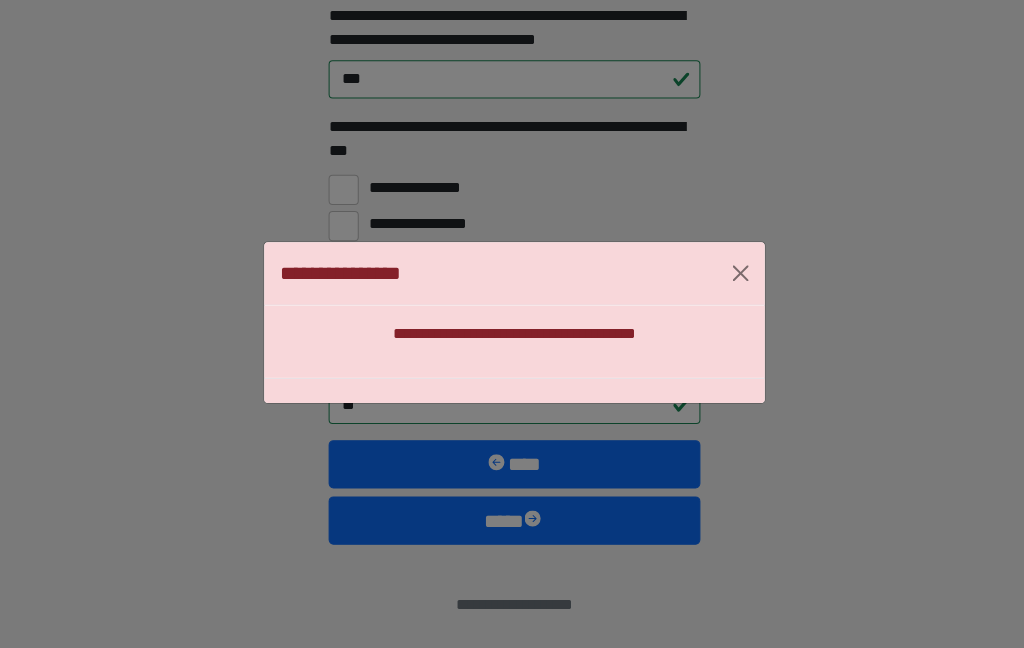 click at bounding box center [737, 275] 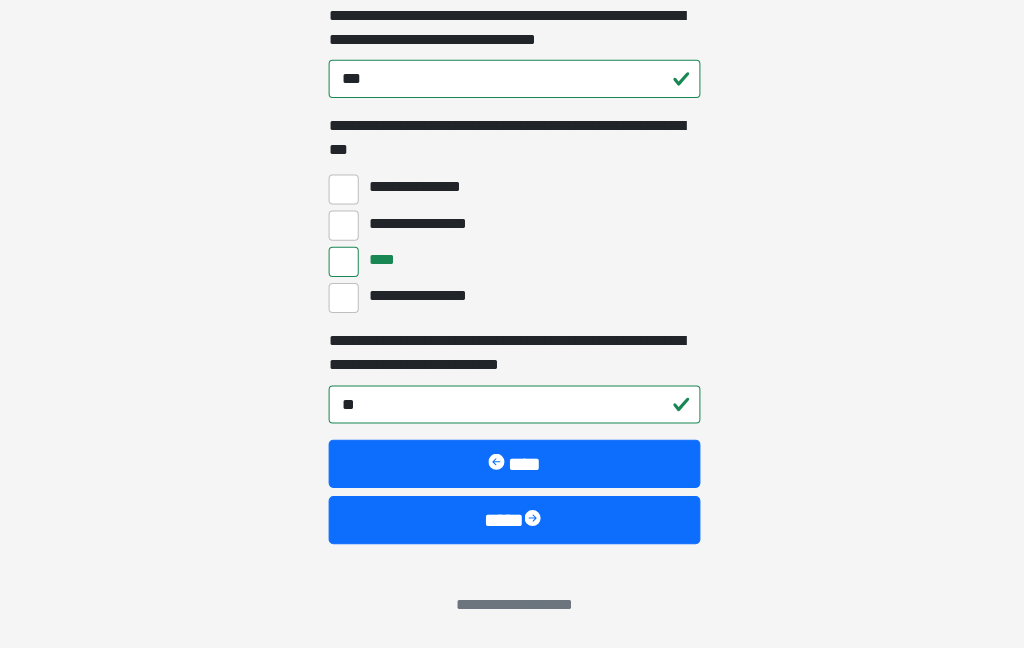 click on "****" at bounding box center (512, 465) 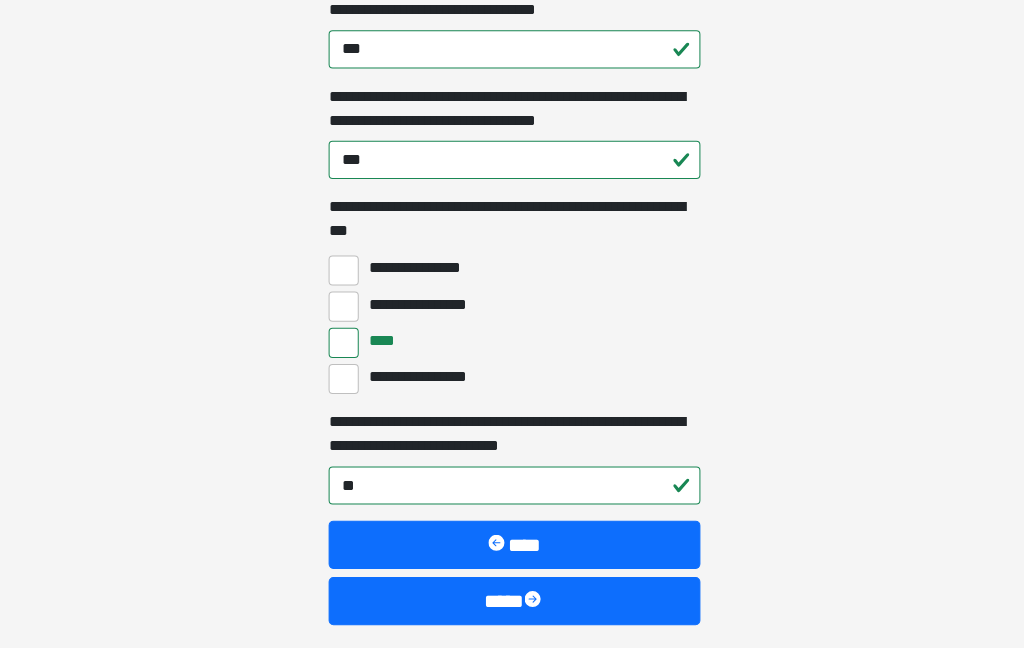 scroll, scrollTop: 5943, scrollLeft: 0, axis: vertical 